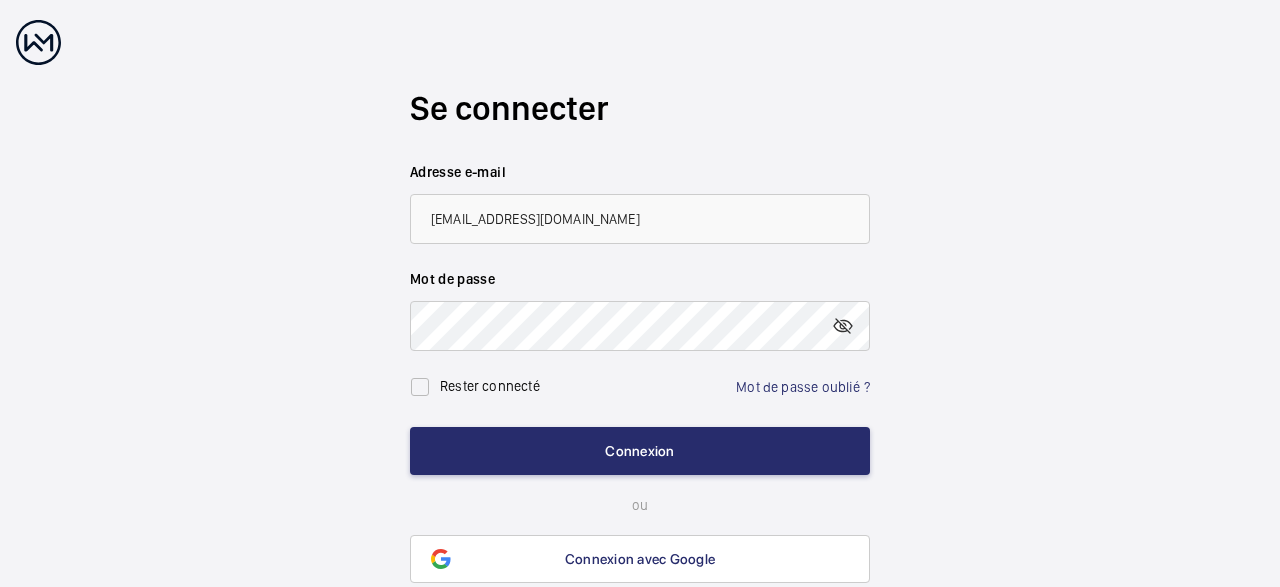 scroll, scrollTop: 84, scrollLeft: 0, axis: vertical 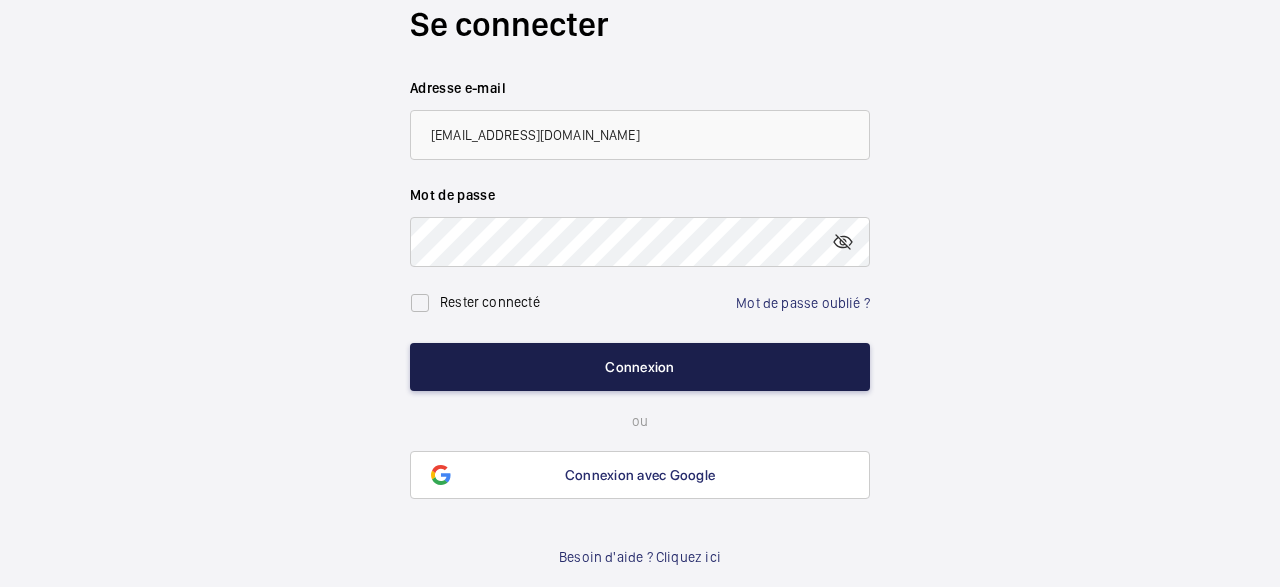 click on "Connexion" 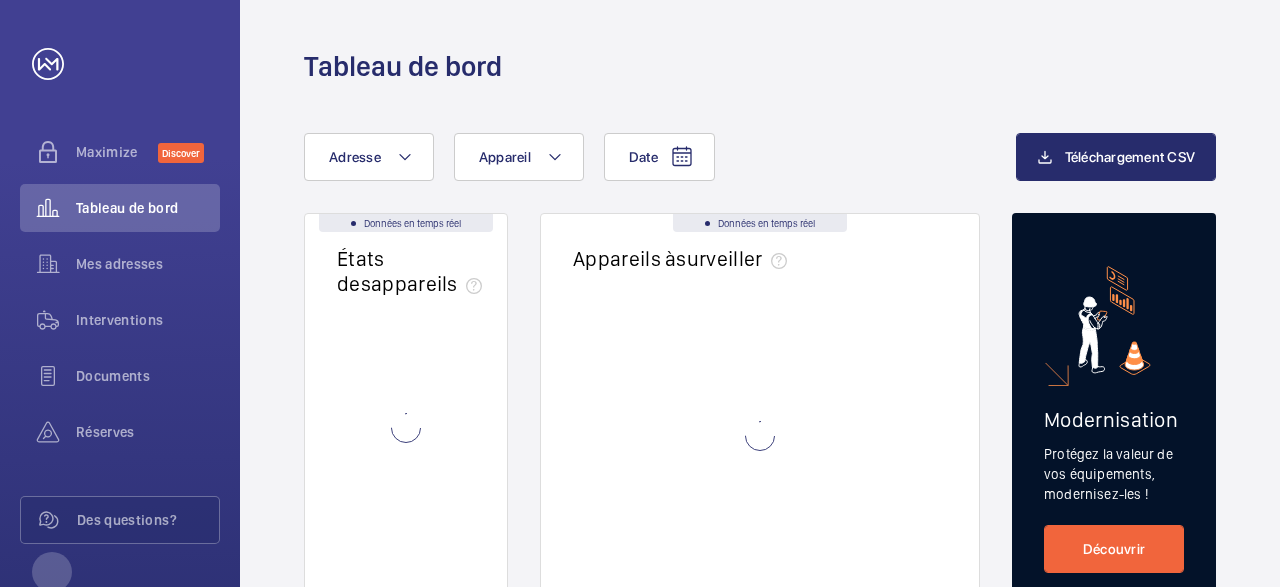 scroll, scrollTop: 0, scrollLeft: 0, axis: both 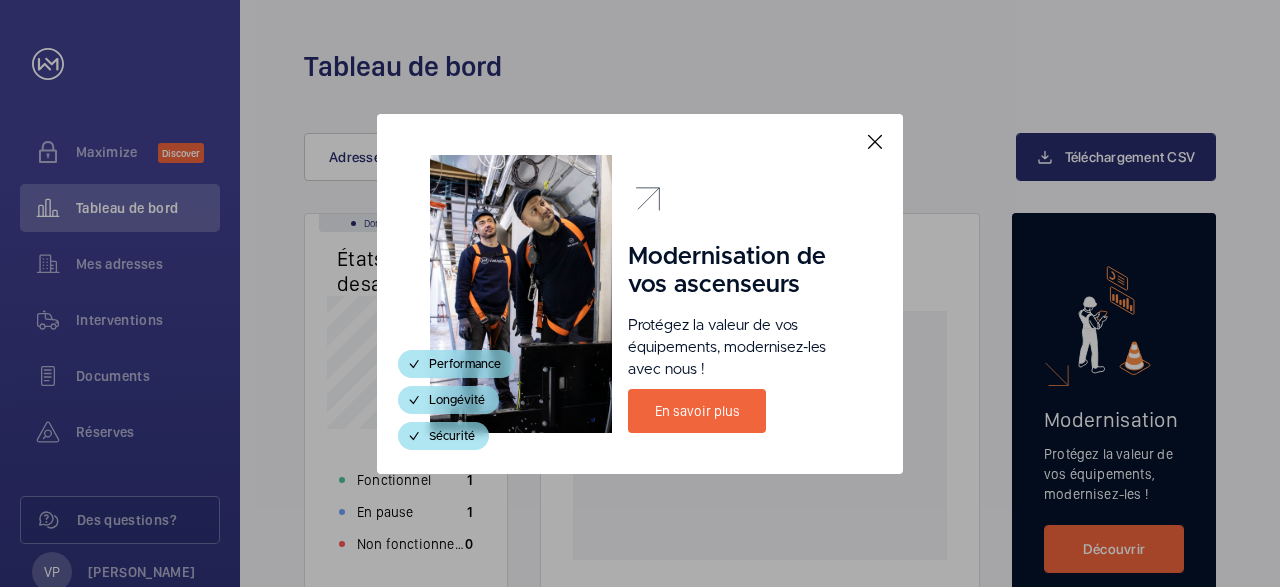 click at bounding box center (875, 142) 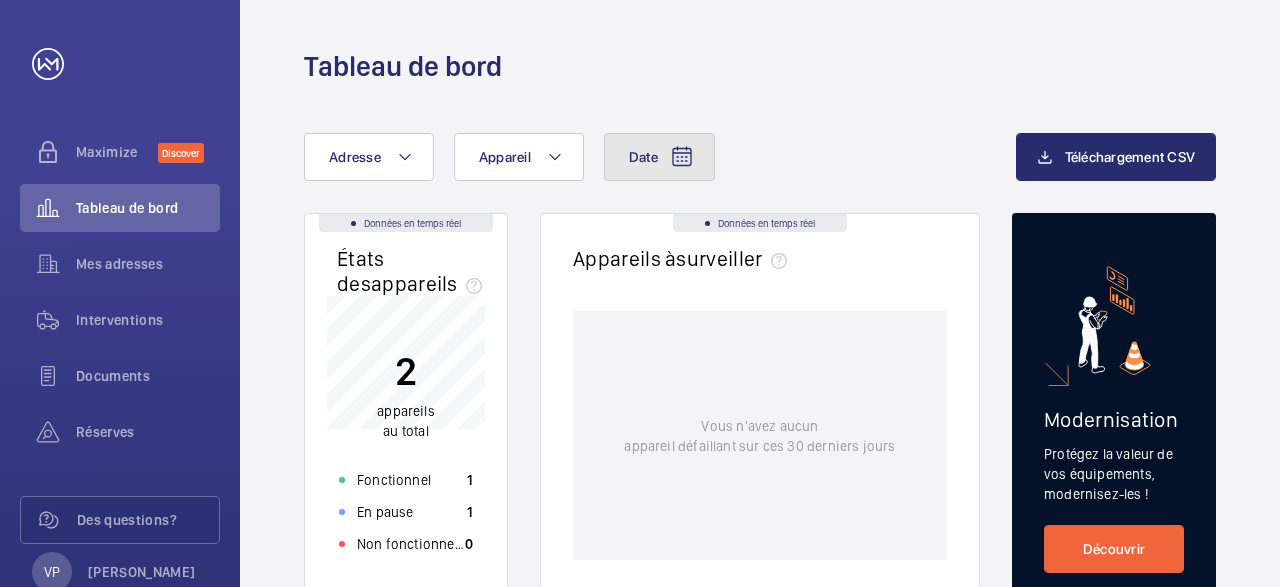 click 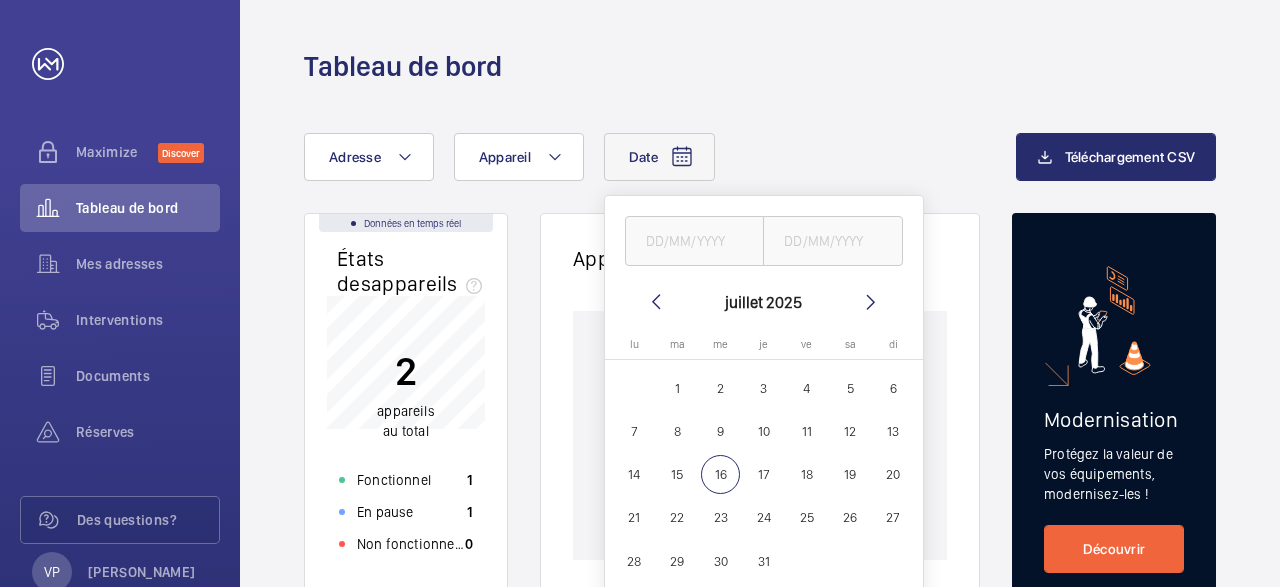 click 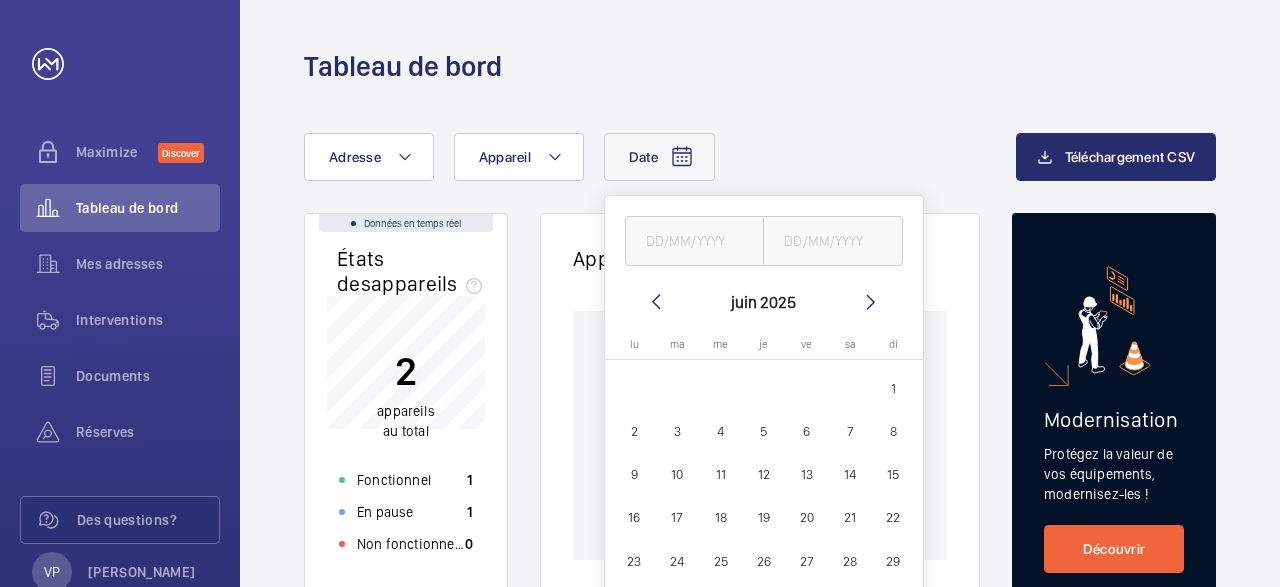 click 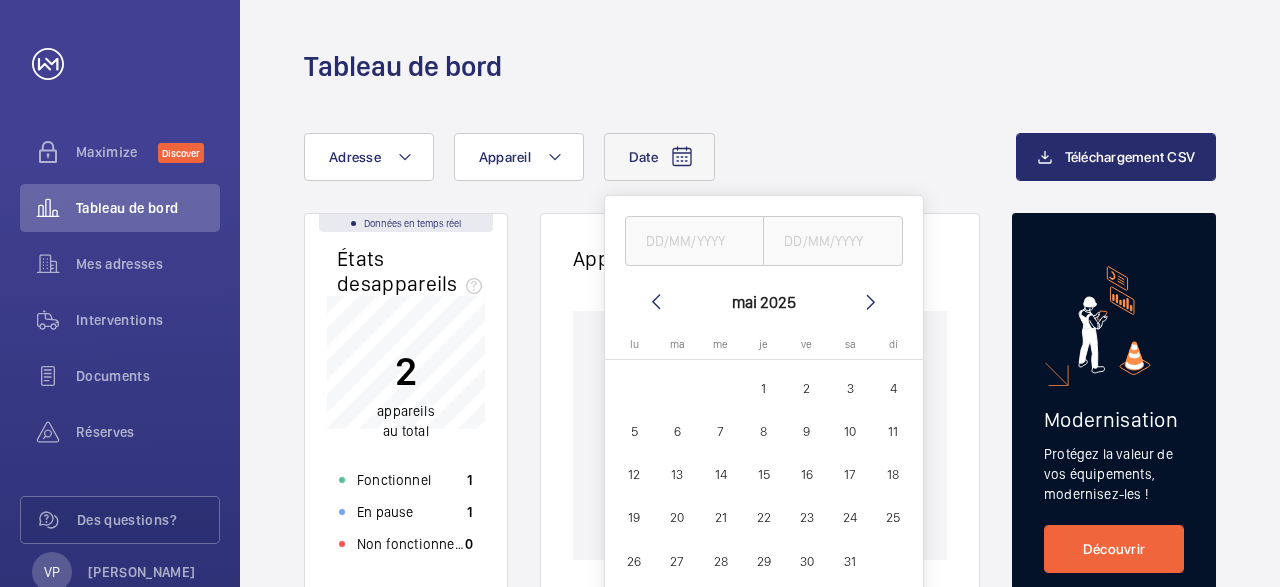 click 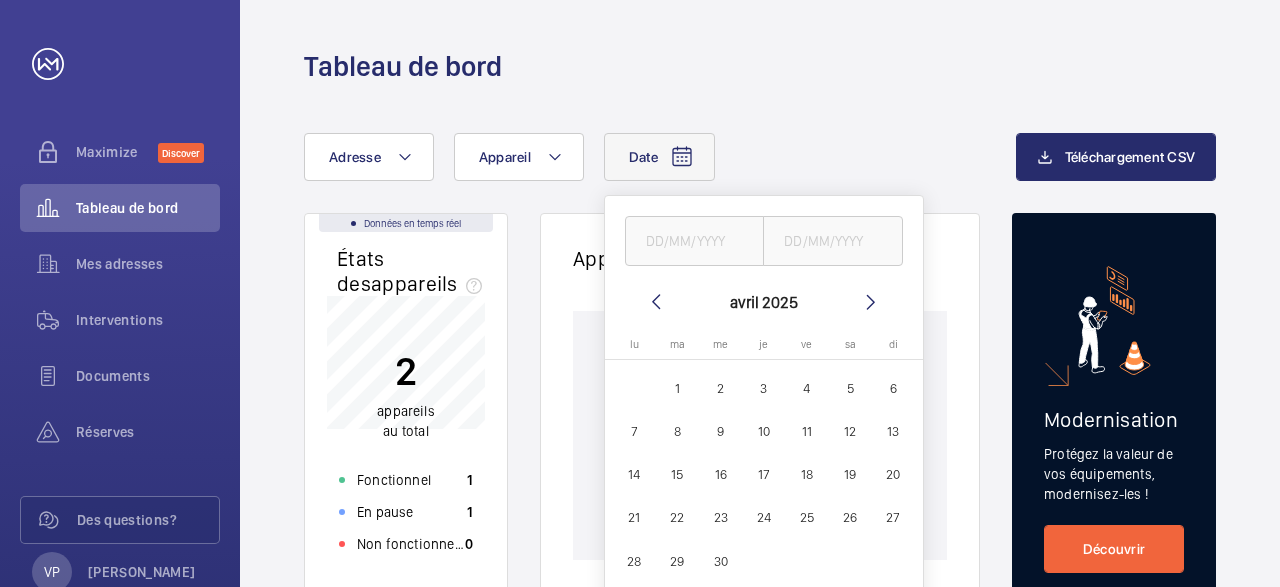 click 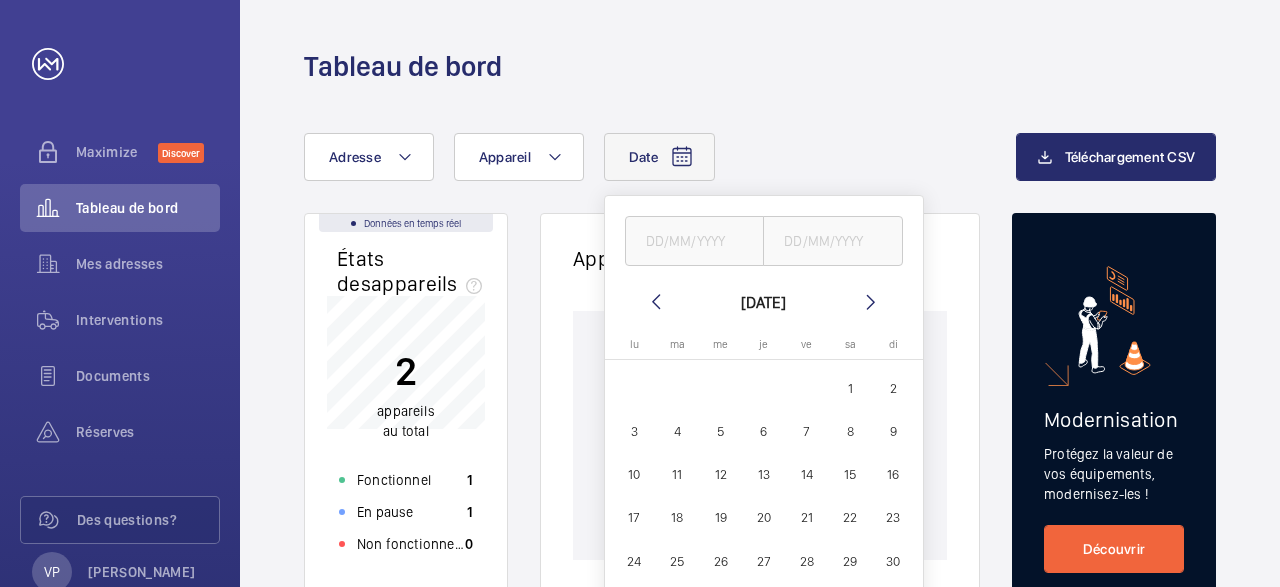 click 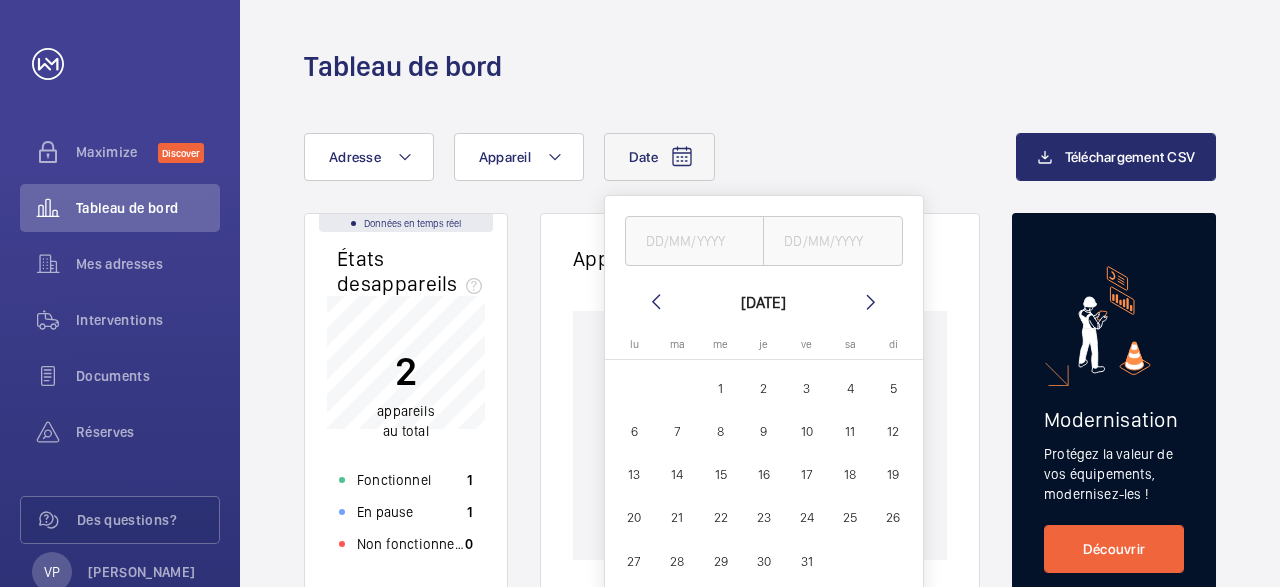 click 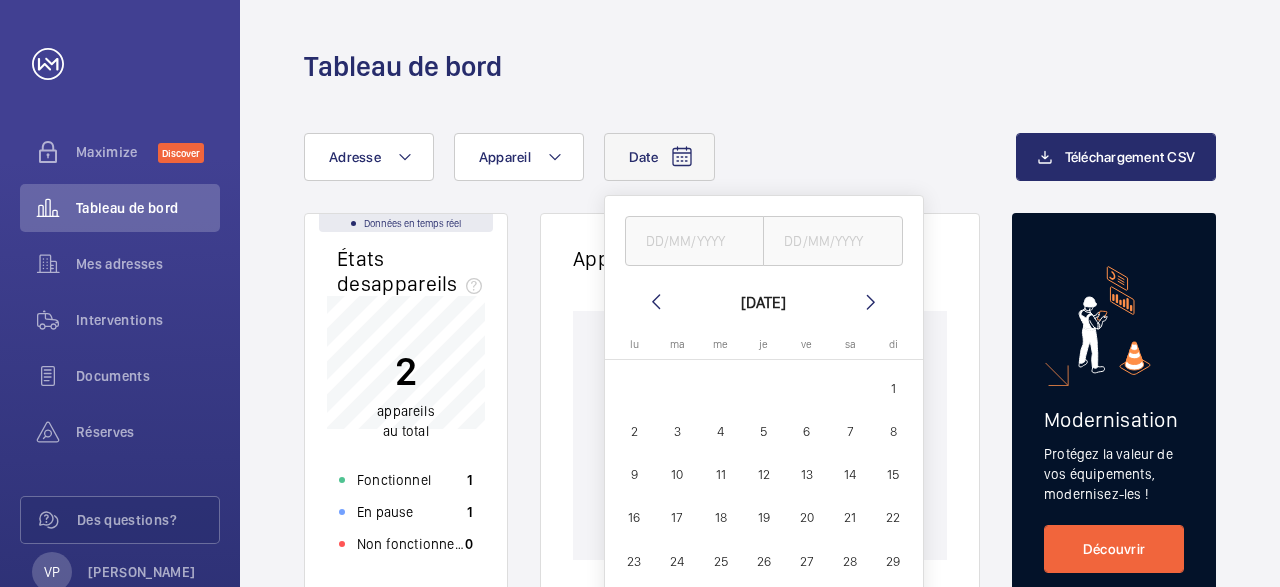 click 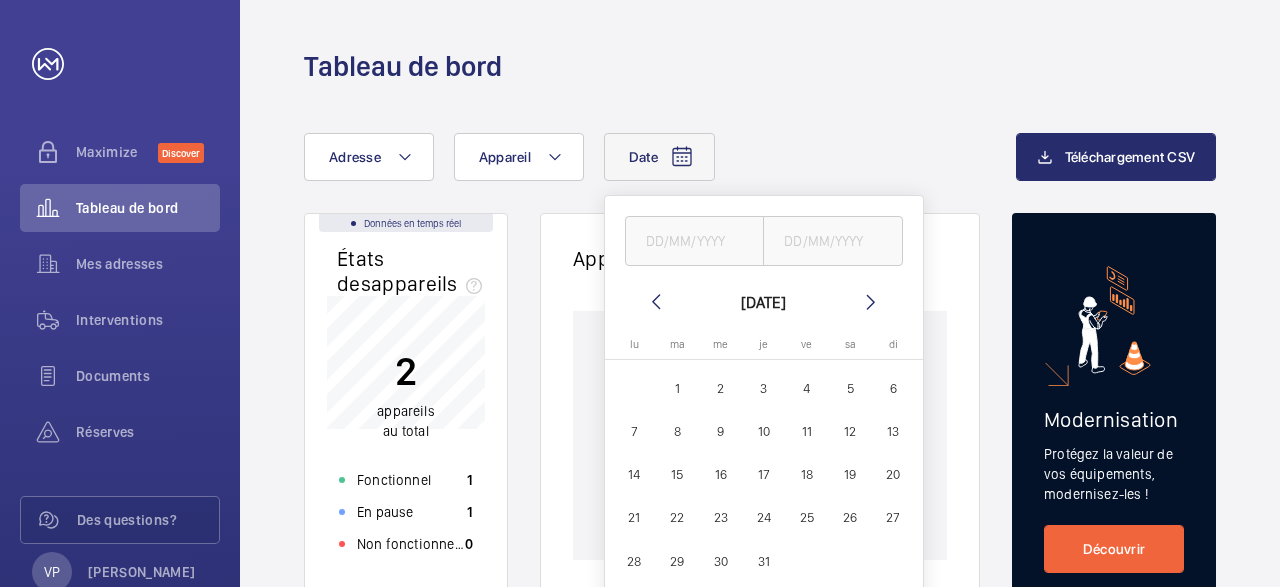 click 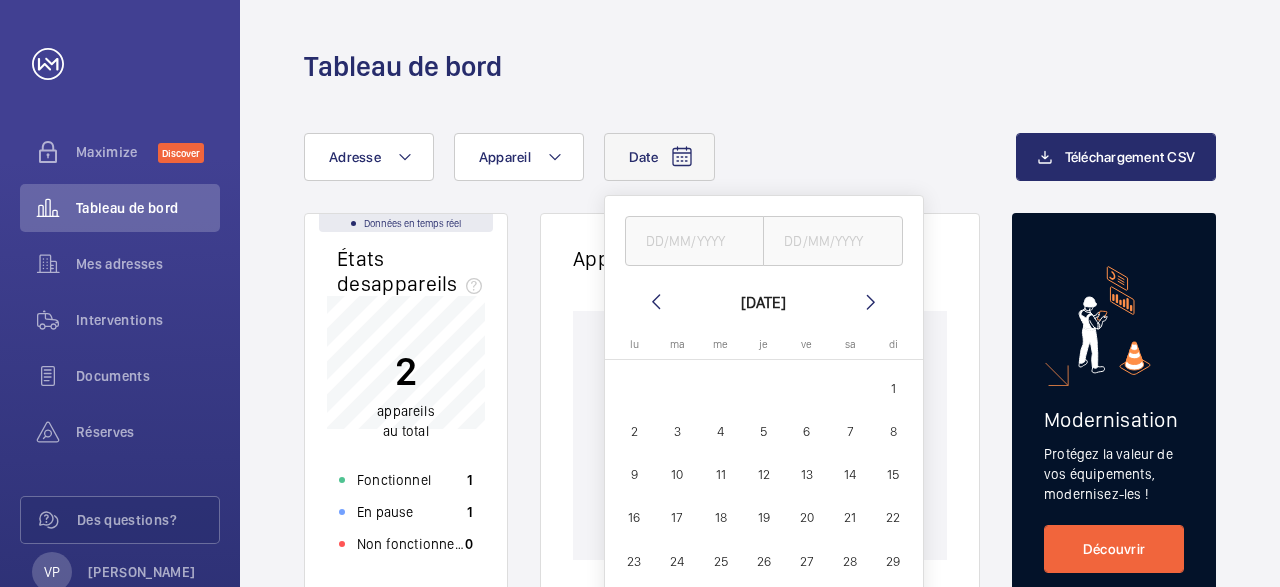 click 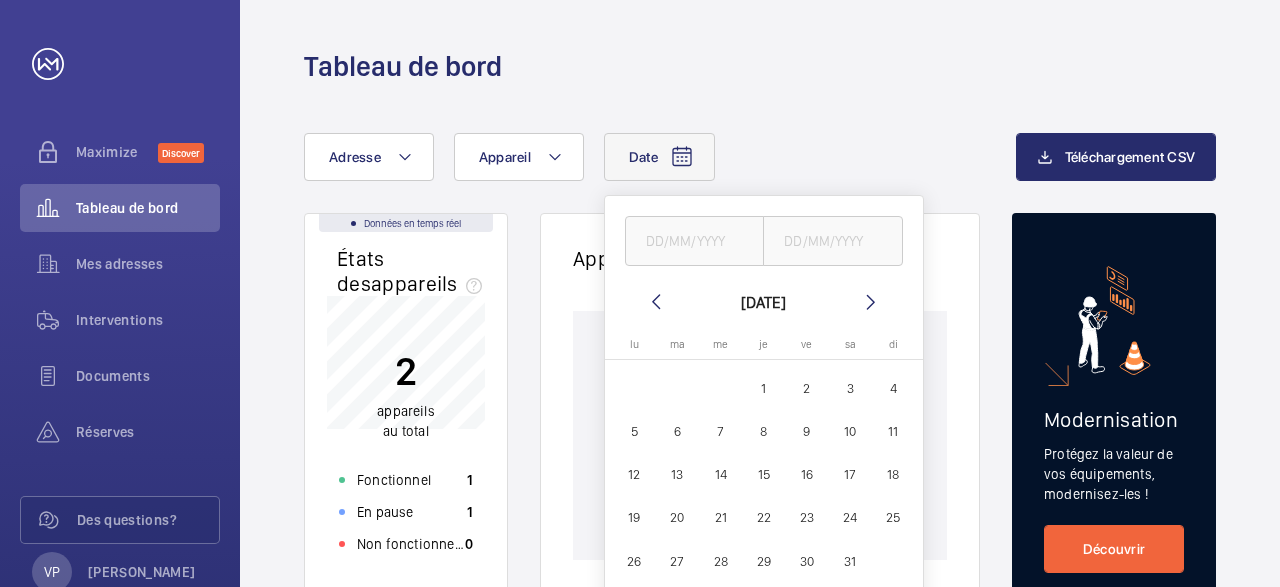 click 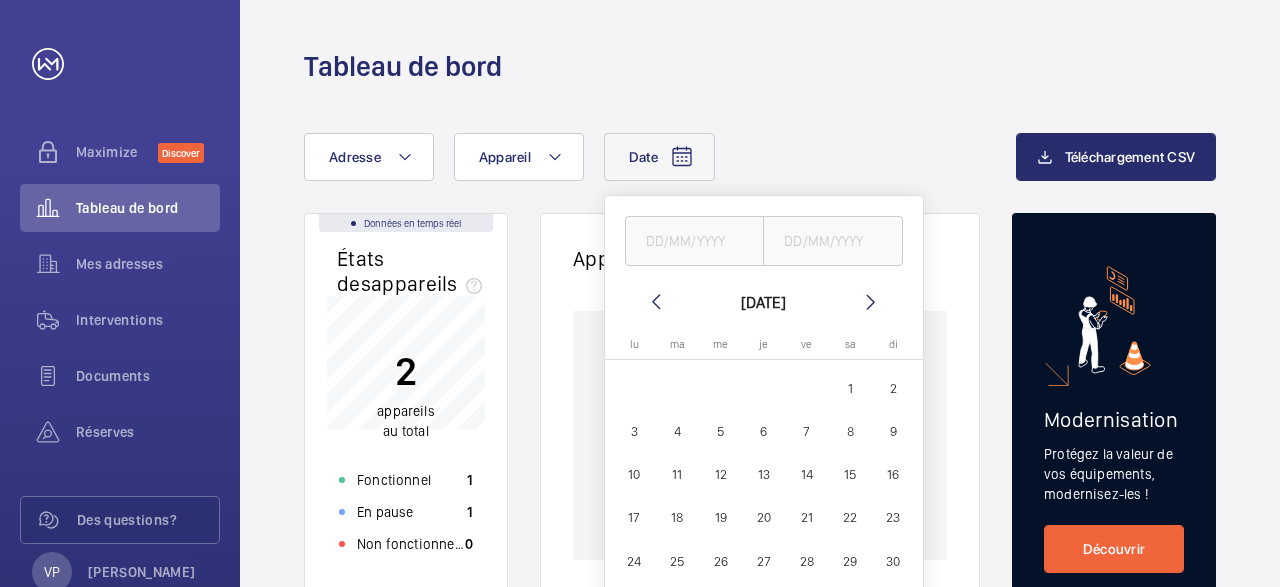 click 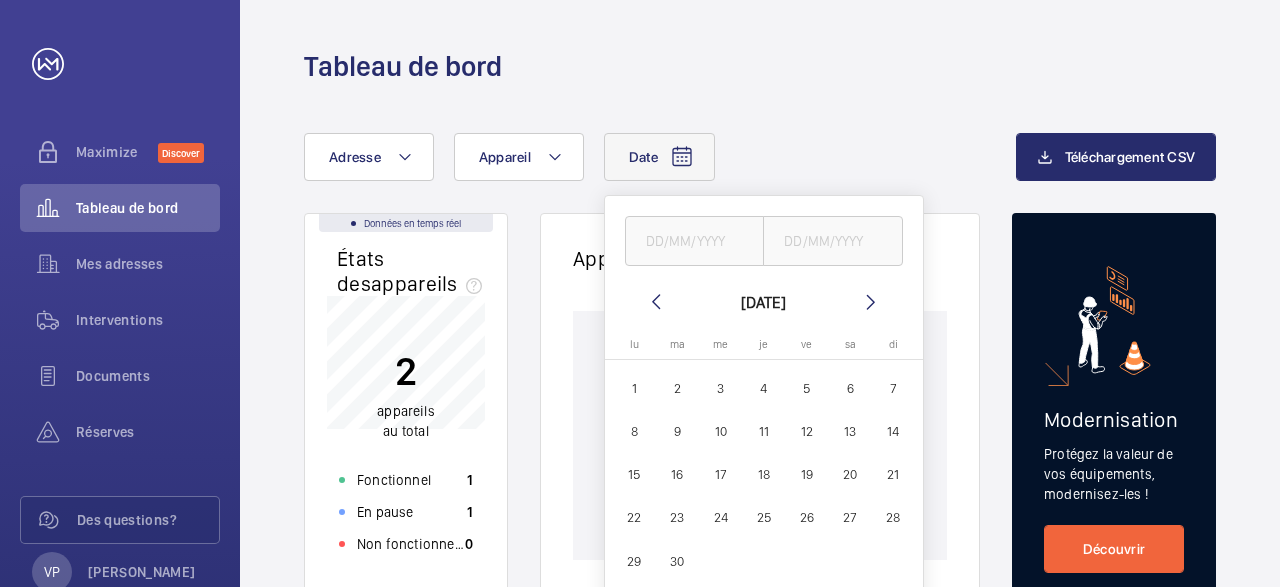 click 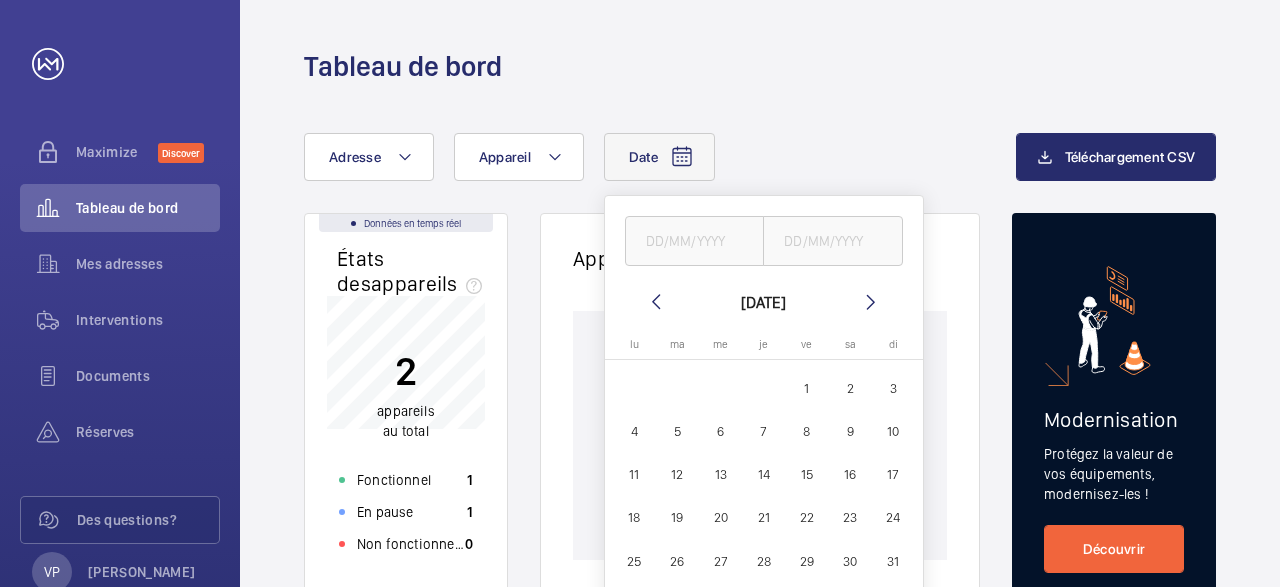 click 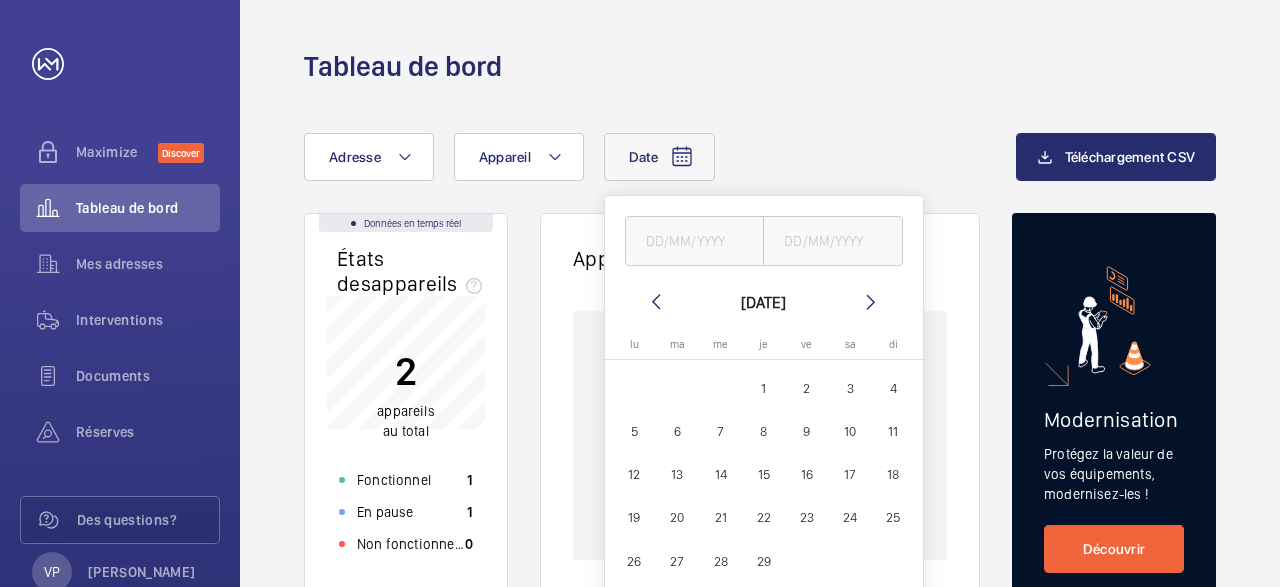 click 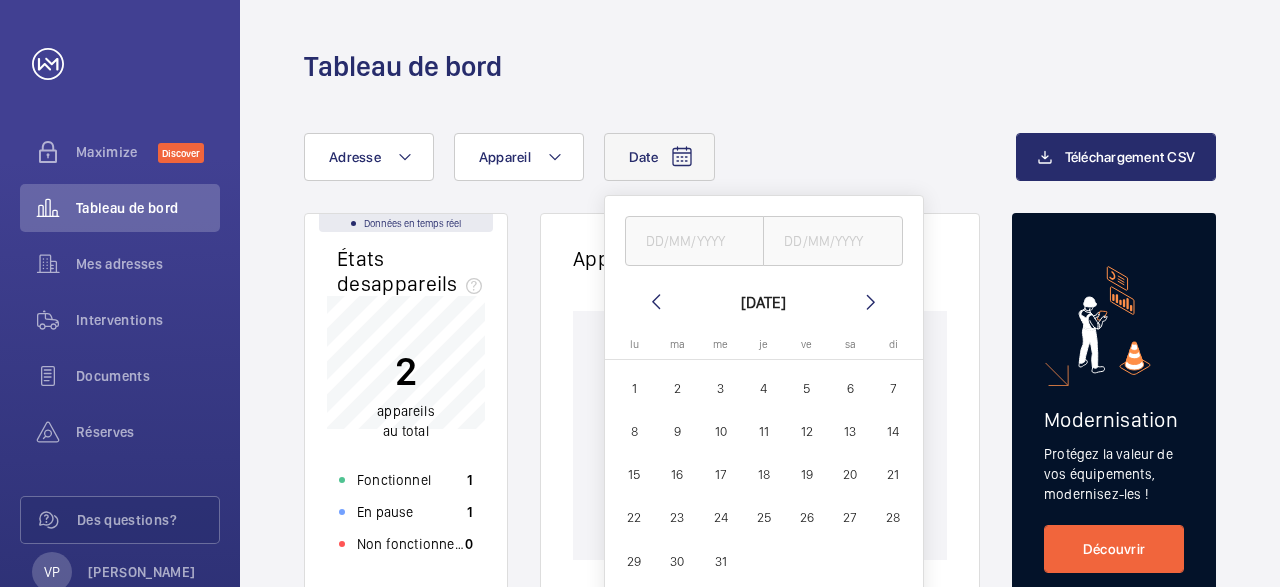 click 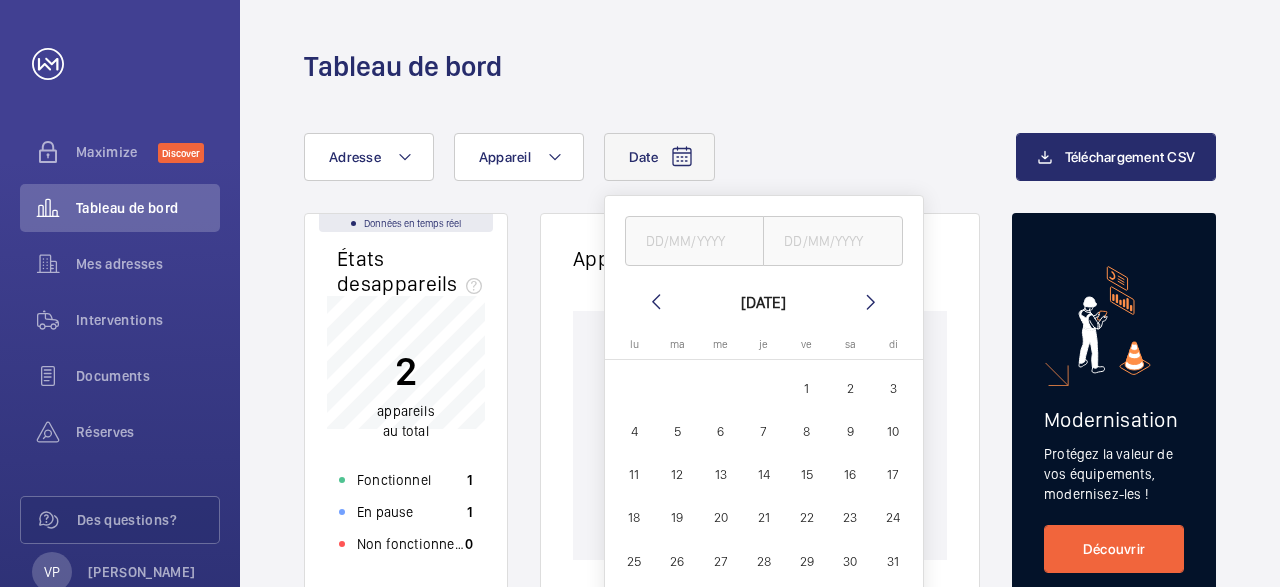 click 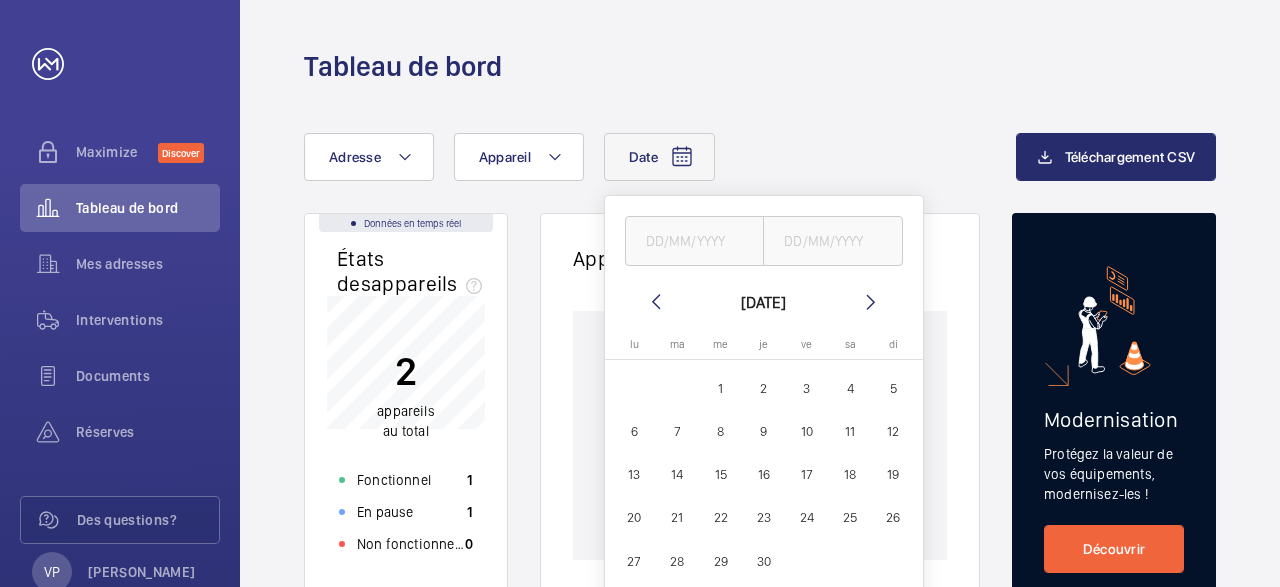 click 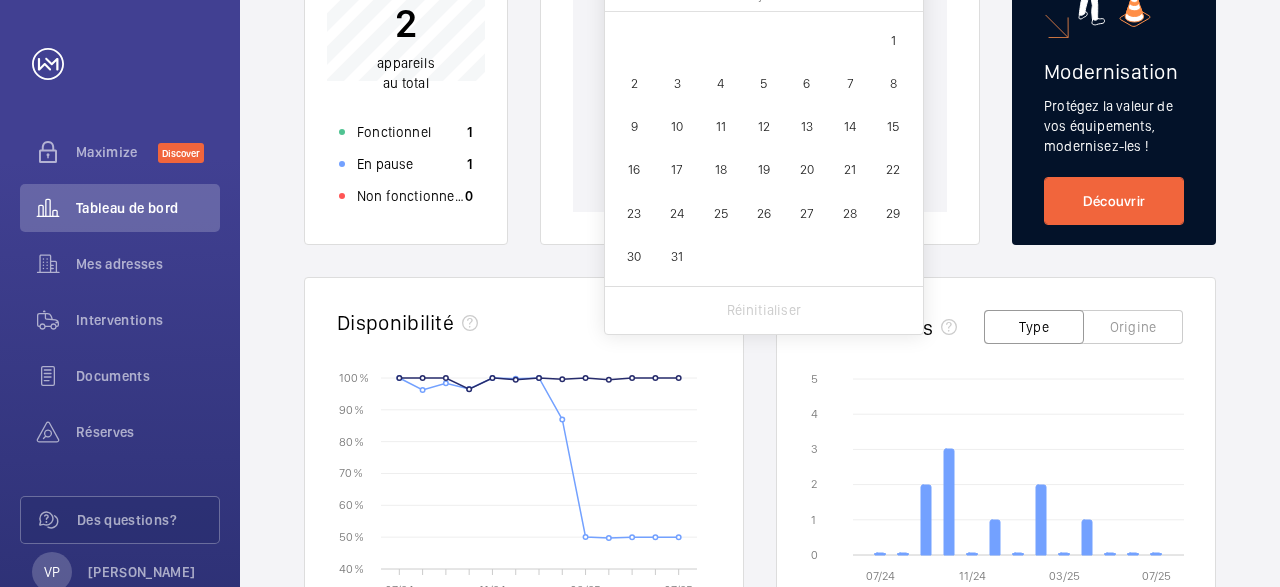 scroll, scrollTop: 232, scrollLeft: 0, axis: vertical 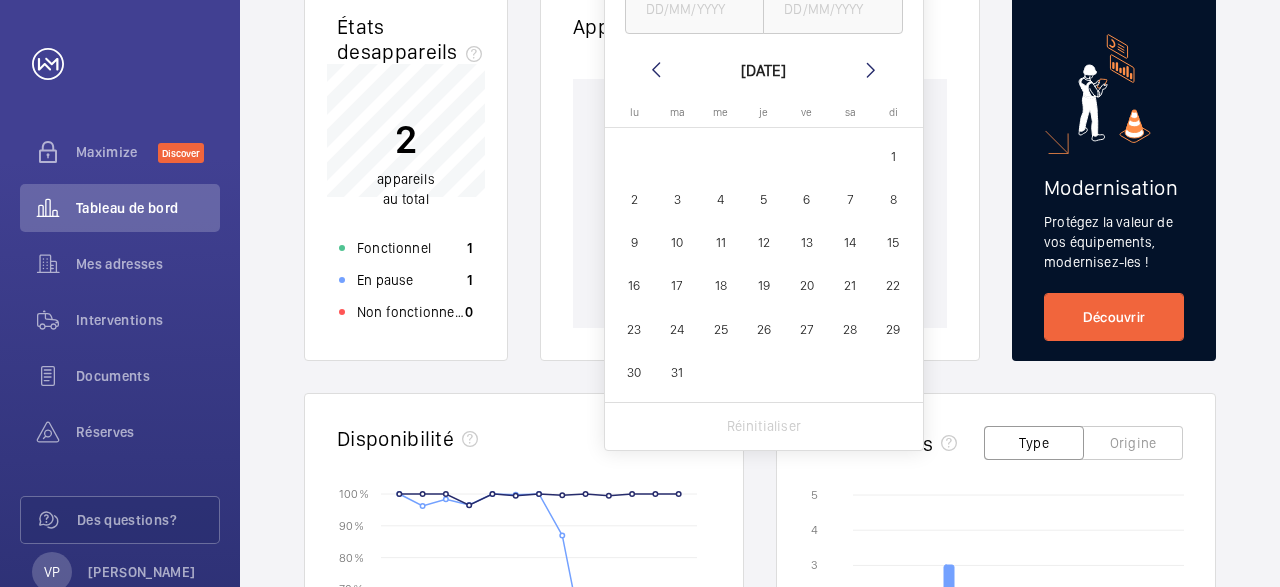 click on "10" 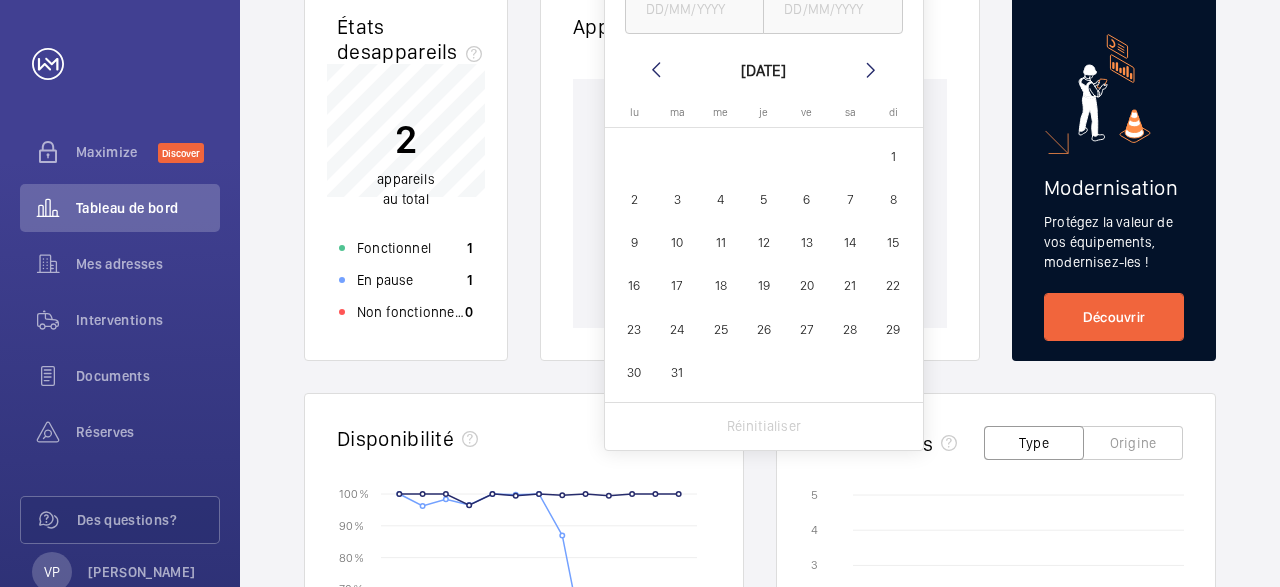 type on "[DATE]" 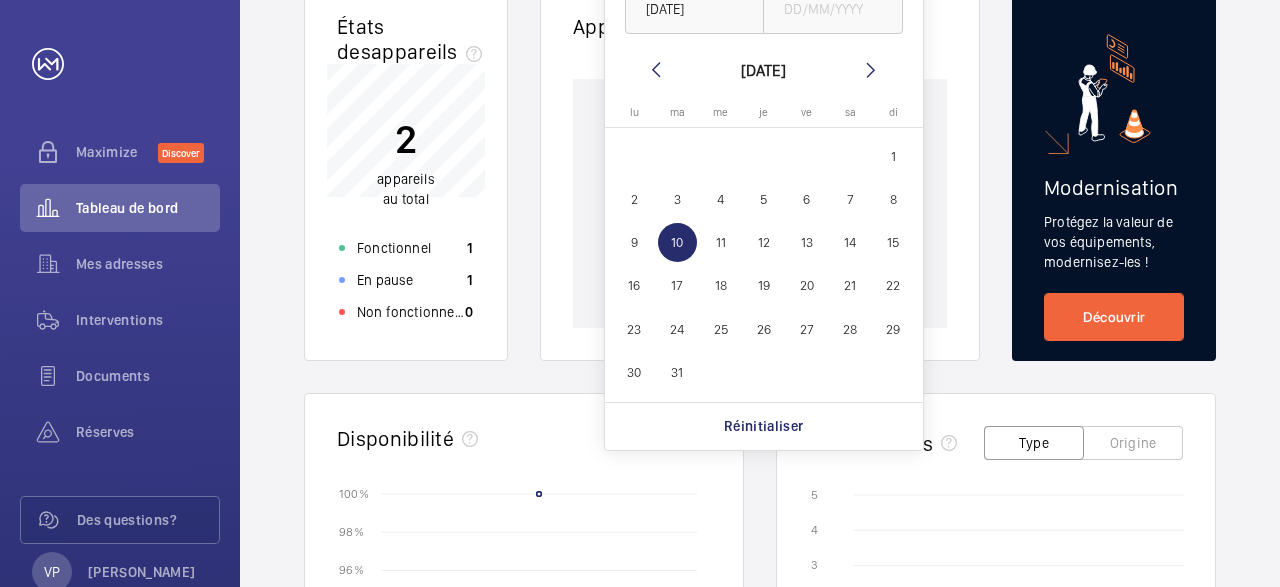 click on "Données en temps réel États des  appareils﻿ 2 appareils au total  Fonctionnel 1  En pause  1  Non fonctionnels 0 Données en temps réel Appareils à  surveiller  Vous n'avez aucun   appareil défaillant sur ces 30 derniers jours   Modernisation   Protégez la valeur de vos équipements, modernisez-les !  Découvrir  Disponibilité   10/10  90 %  90 %  92 %  92 %  94 %  94 %  96 %  96 %  98 %  98 %  100 %  100 %  Total Contractuel  Interventions   Type   Origine   10/10  0  0  1  1  2  2  3  3  4  4  5  5  Pannes Désincarcérations (gérées par WeMaintain)  Offre maximize  Comparateur Comparer les données de vos adresses Comparer  Offre maximize  Carte 3D Visualisez vos données sur la carte Visualiser" 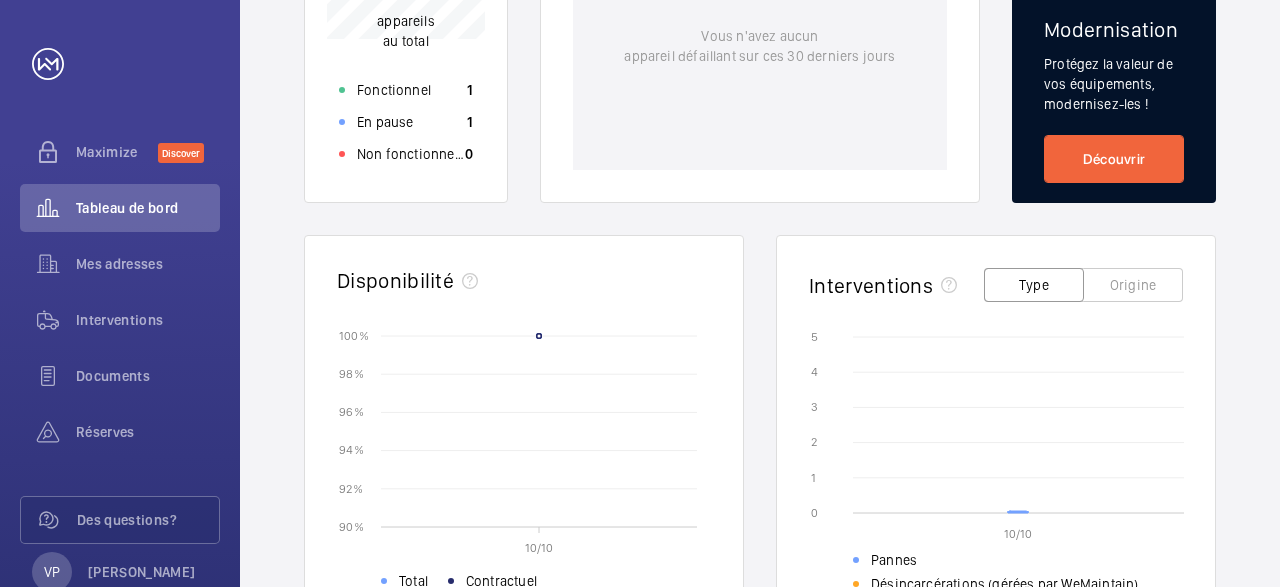 scroll, scrollTop: 348, scrollLeft: 0, axis: vertical 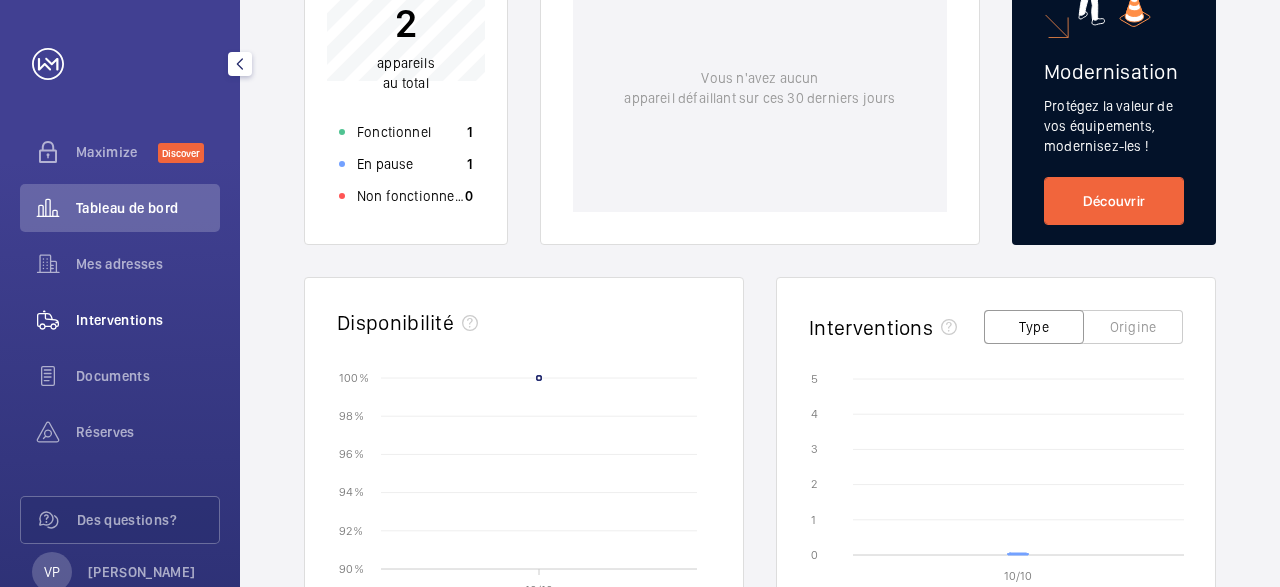 click on "Interventions" 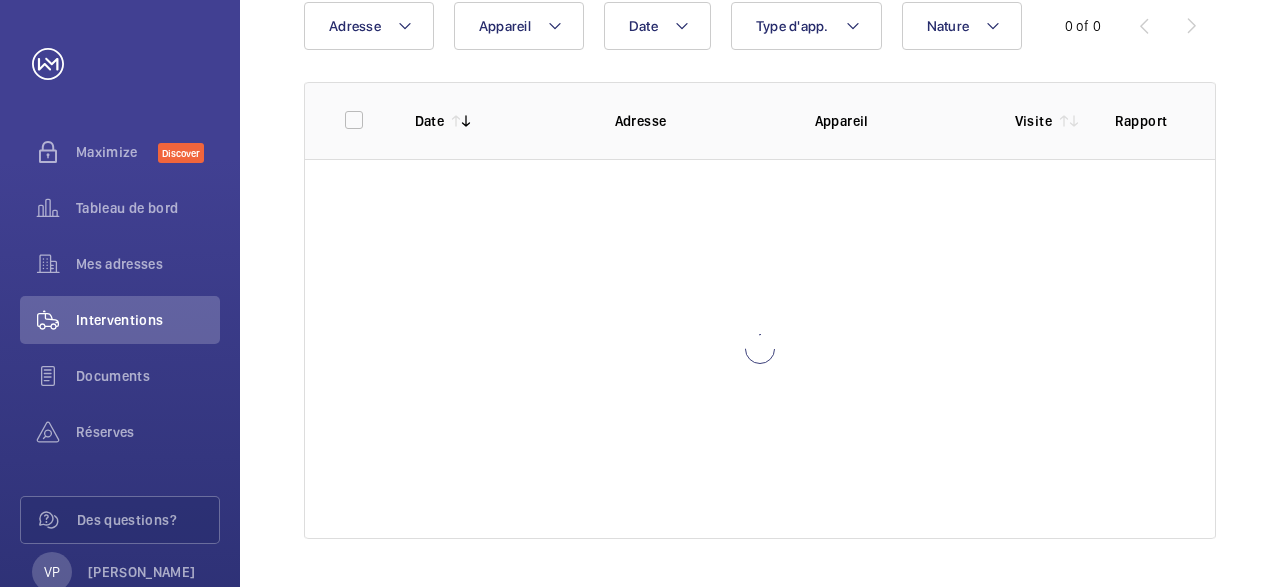 scroll, scrollTop: 227, scrollLeft: 0, axis: vertical 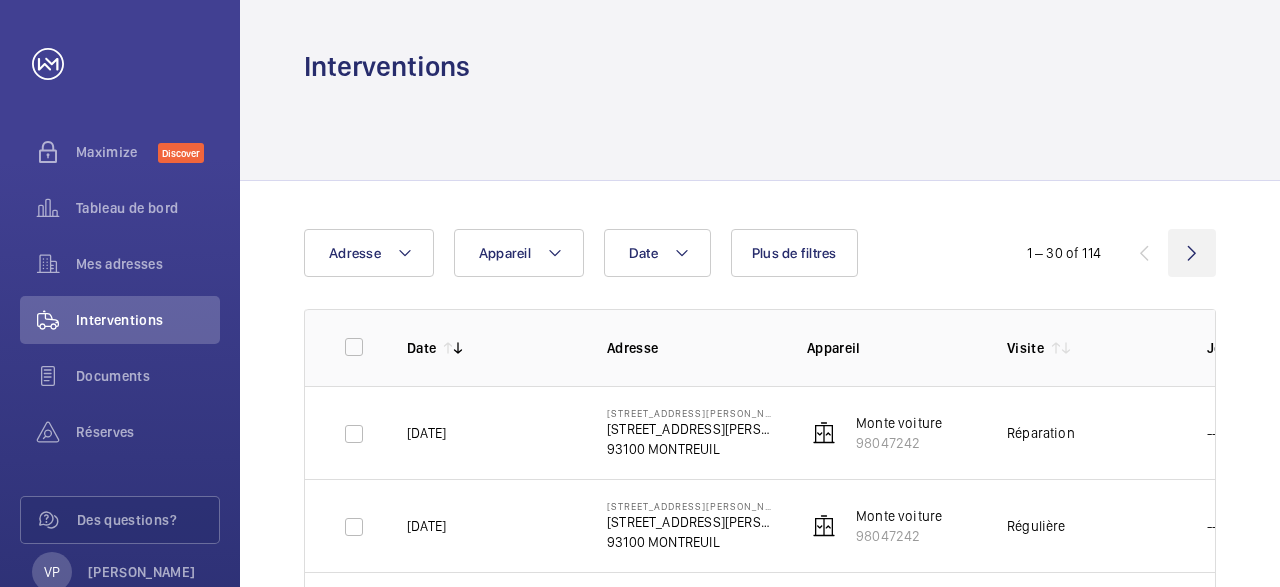 click 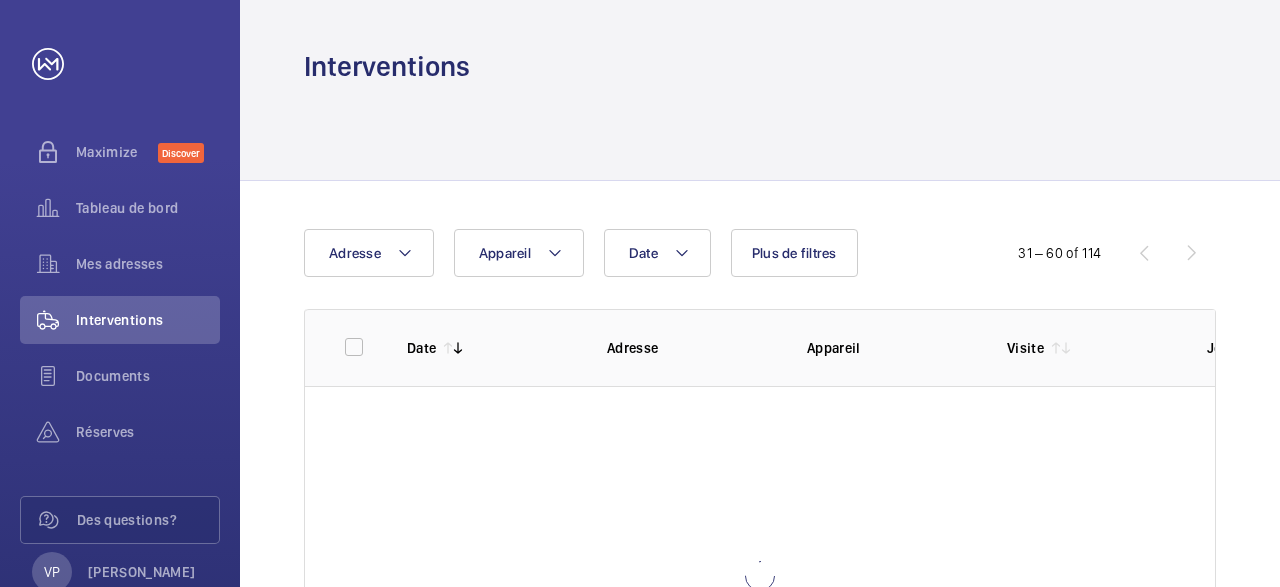 click 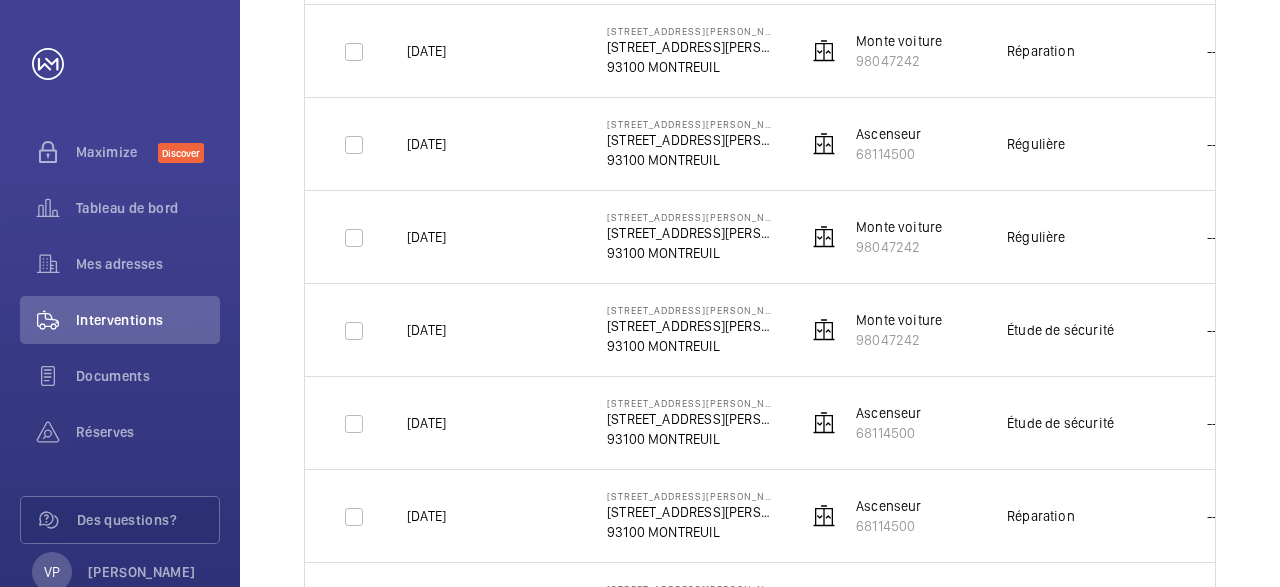 scroll, scrollTop: 2627, scrollLeft: 0, axis: vertical 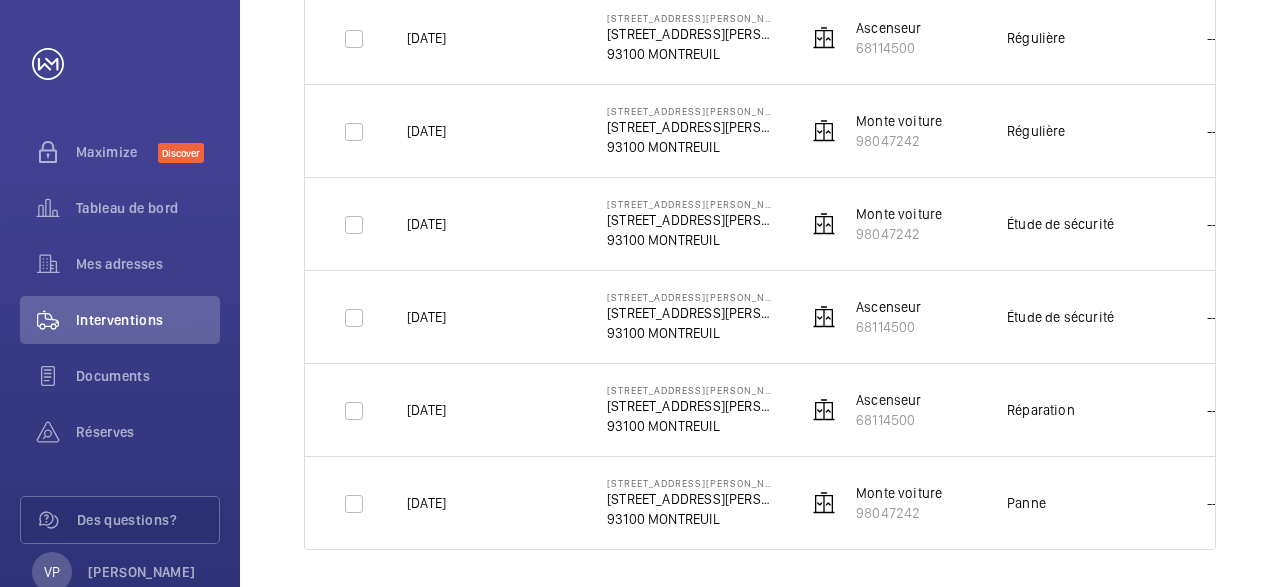 click on "Monte voiture" 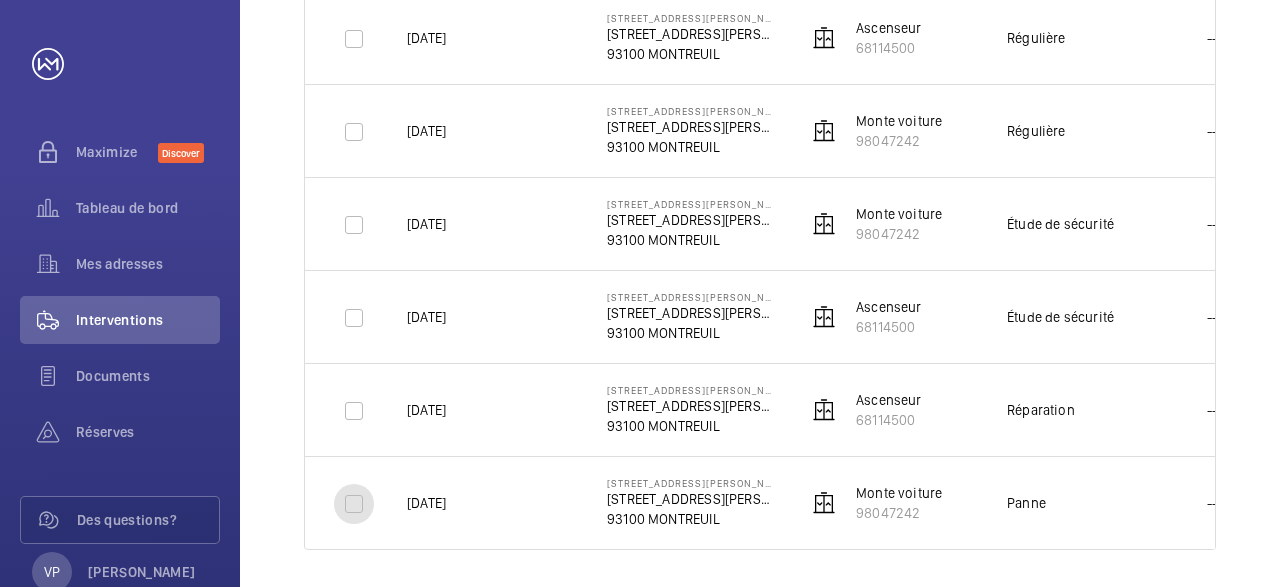 click at bounding box center [354, 504] 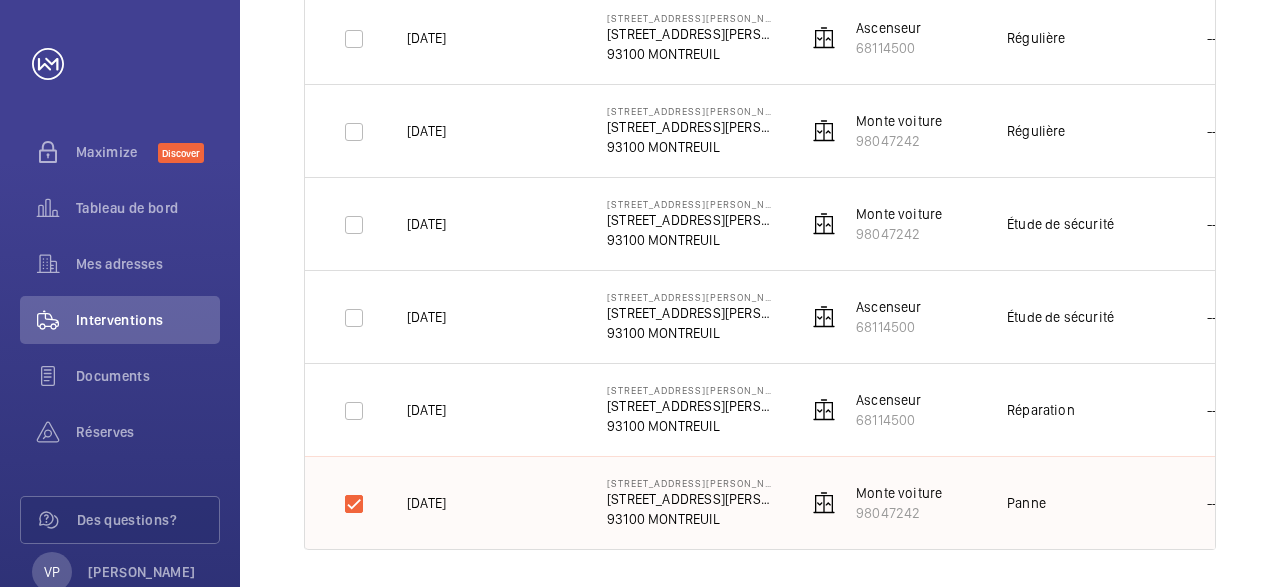 click on "Panne" 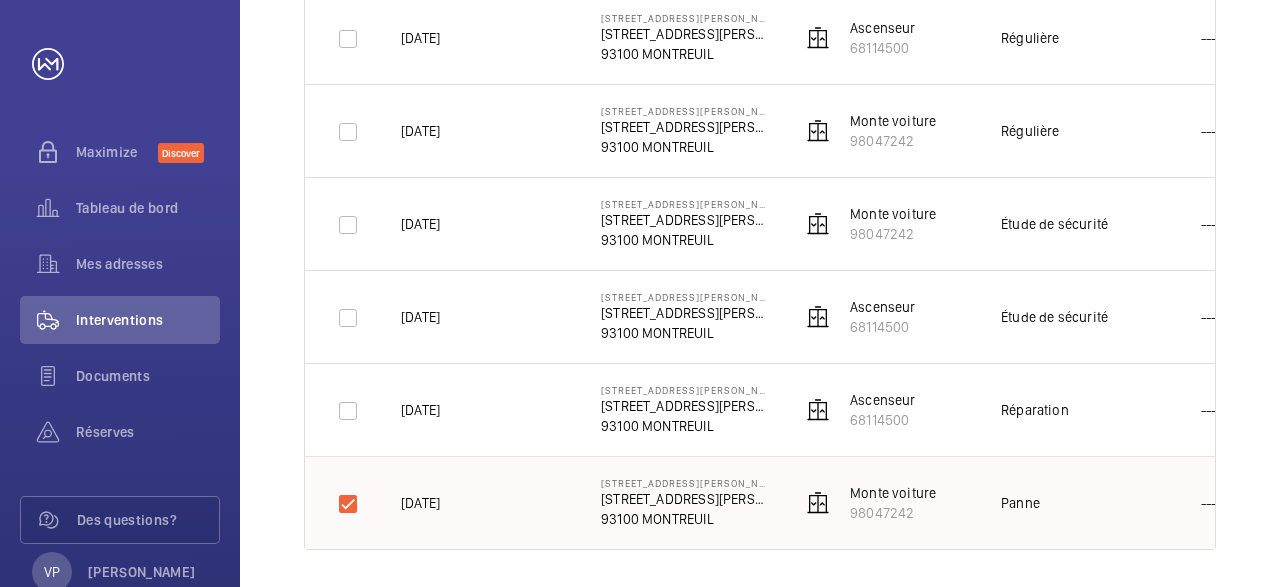 scroll, scrollTop: 0, scrollLeft: 0, axis: both 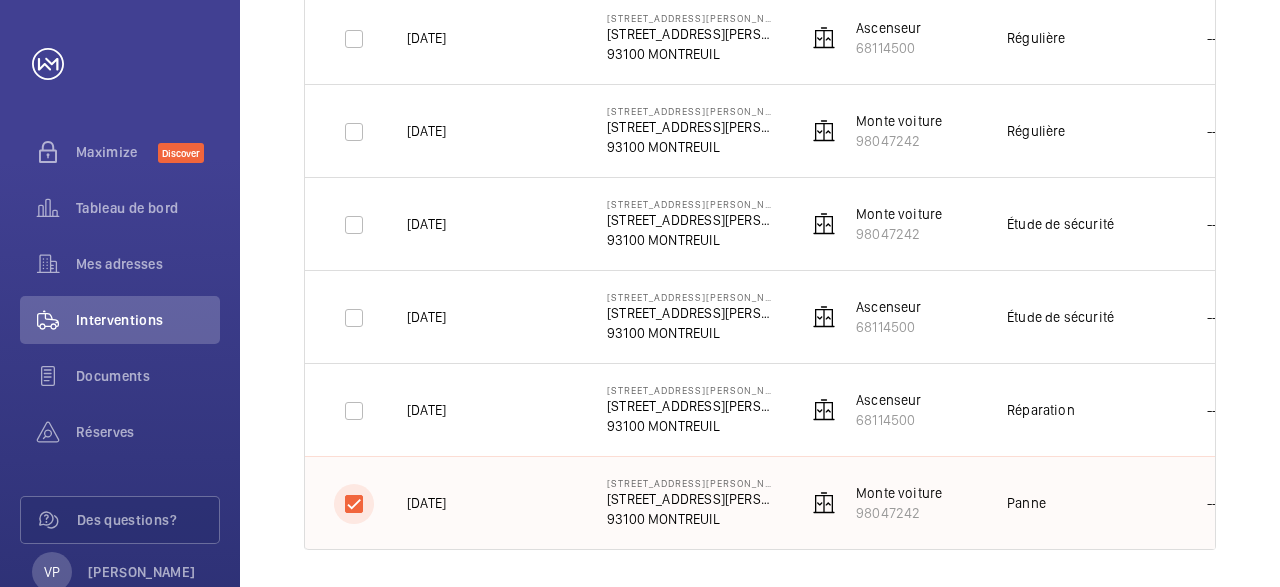 click at bounding box center [354, 504] 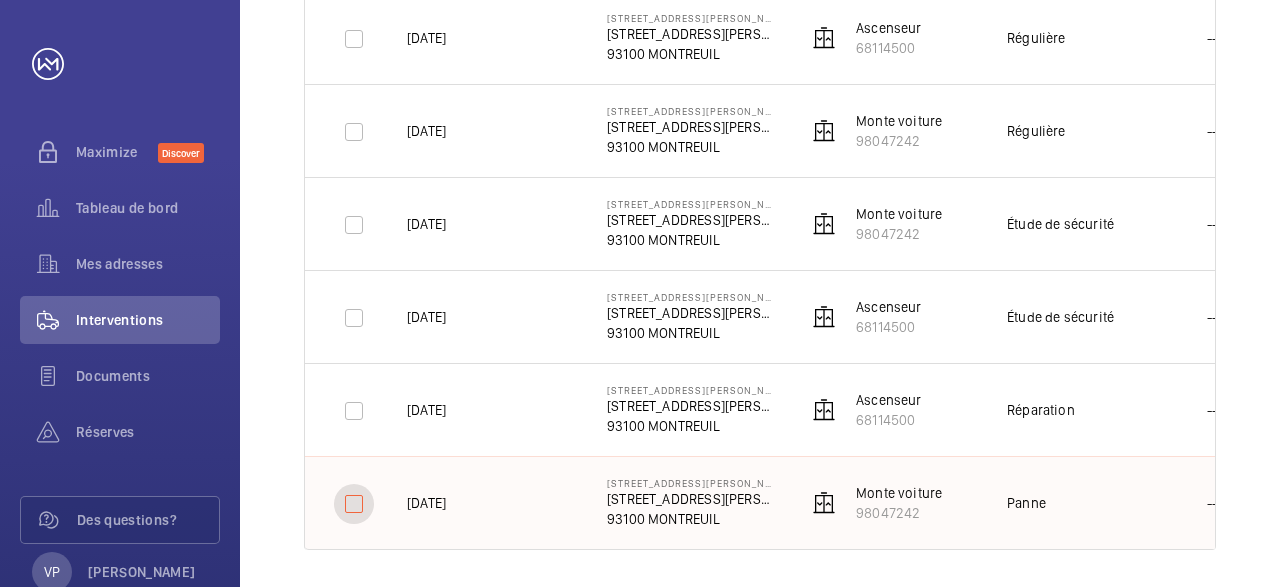 checkbox on "false" 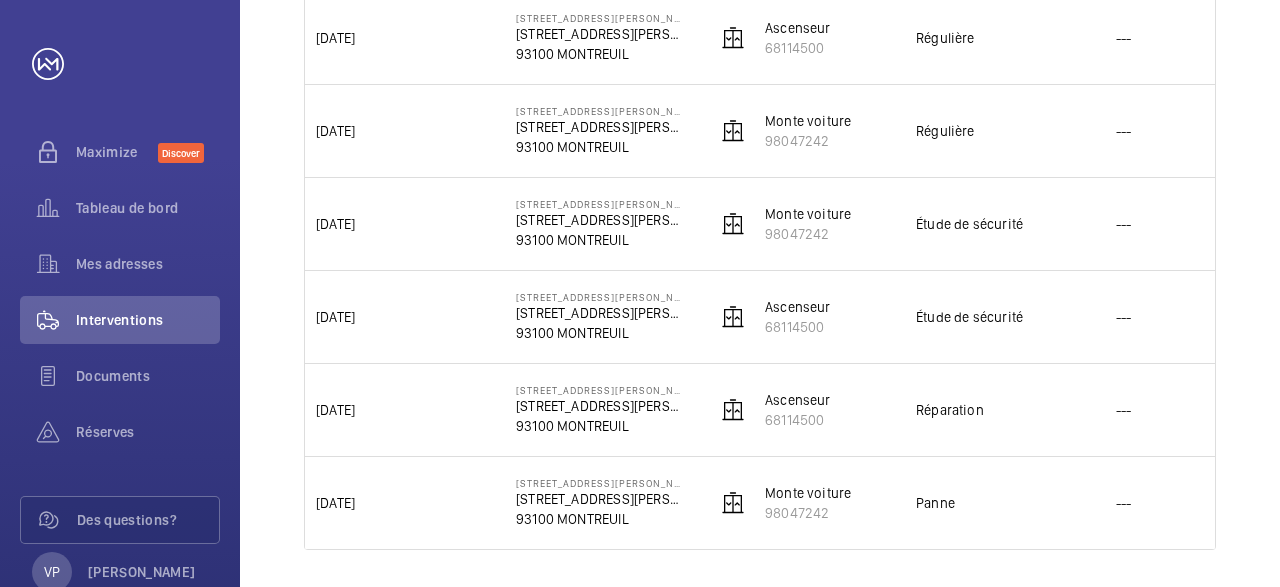 scroll, scrollTop: 0, scrollLeft: 131, axis: horizontal 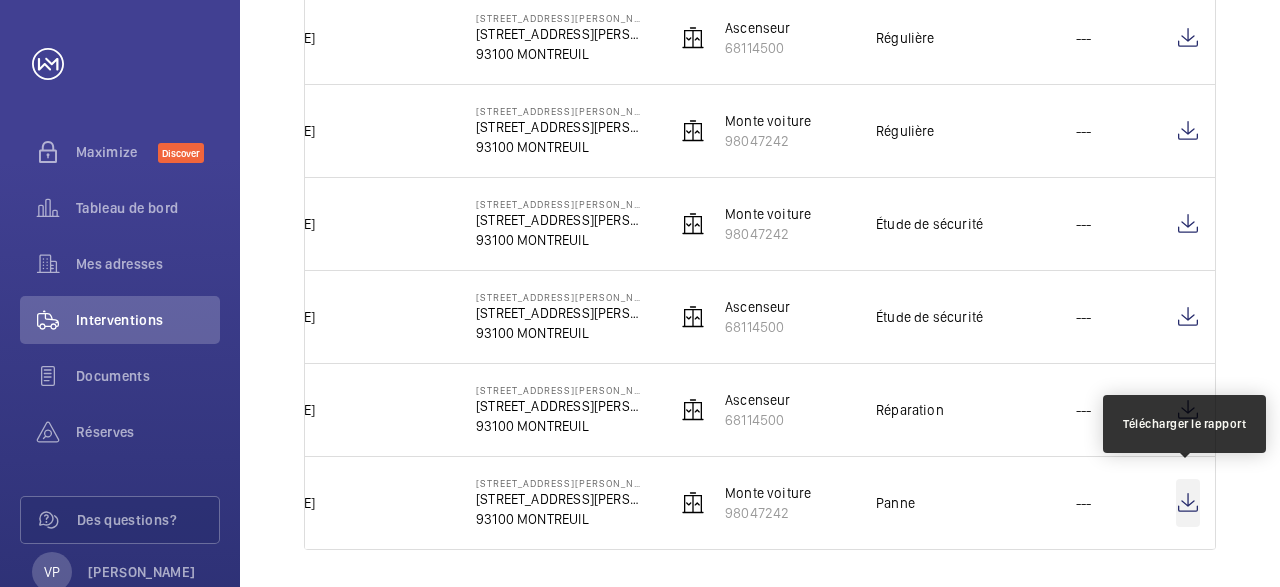click 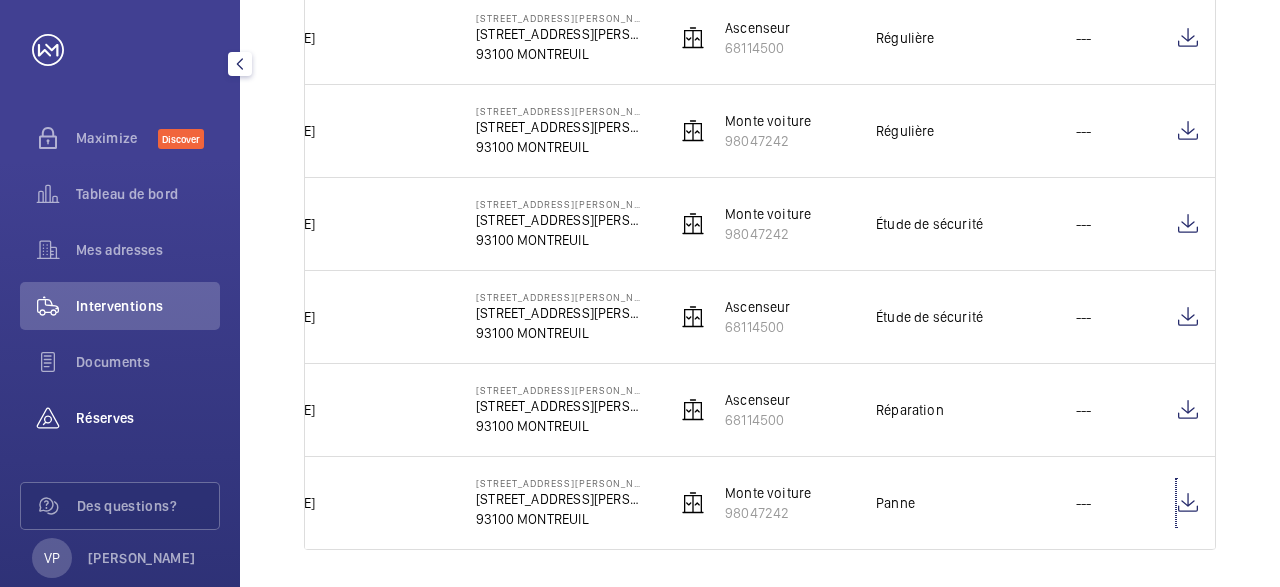scroll, scrollTop: 0, scrollLeft: 0, axis: both 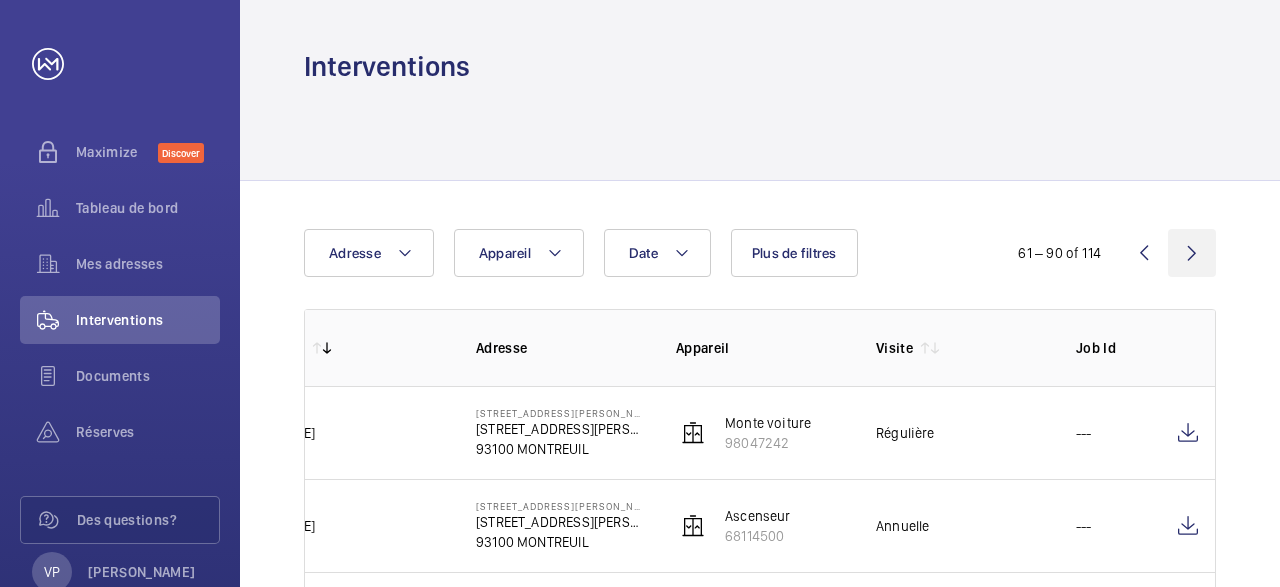 click 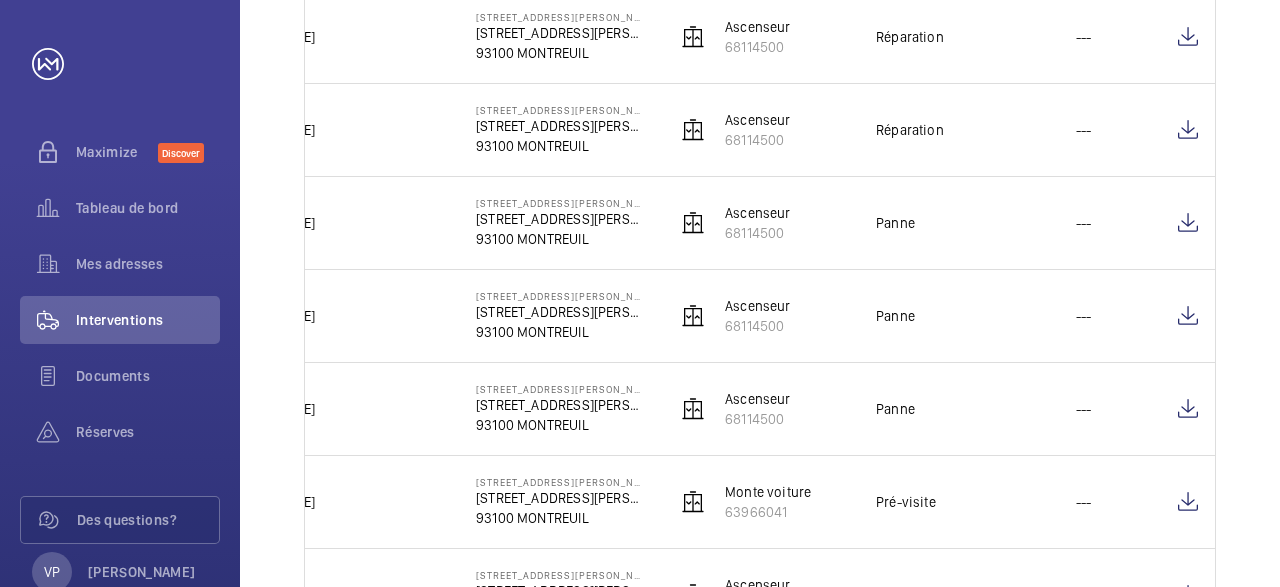 scroll, scrollTop: 2071, scrollLeft: 0, axis: vertical 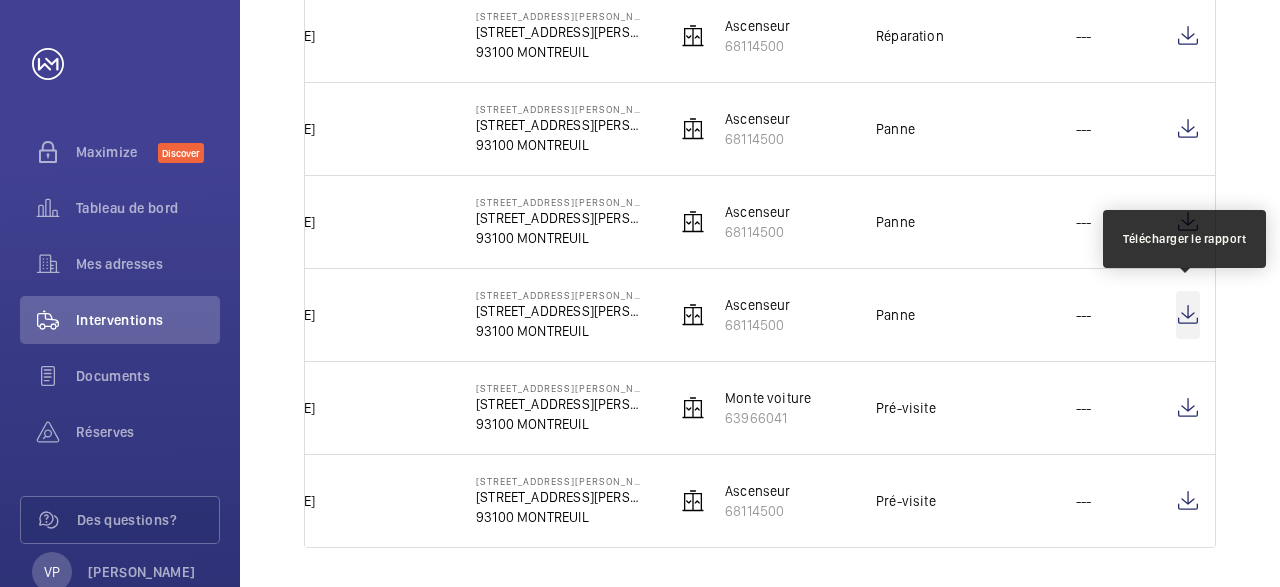 click 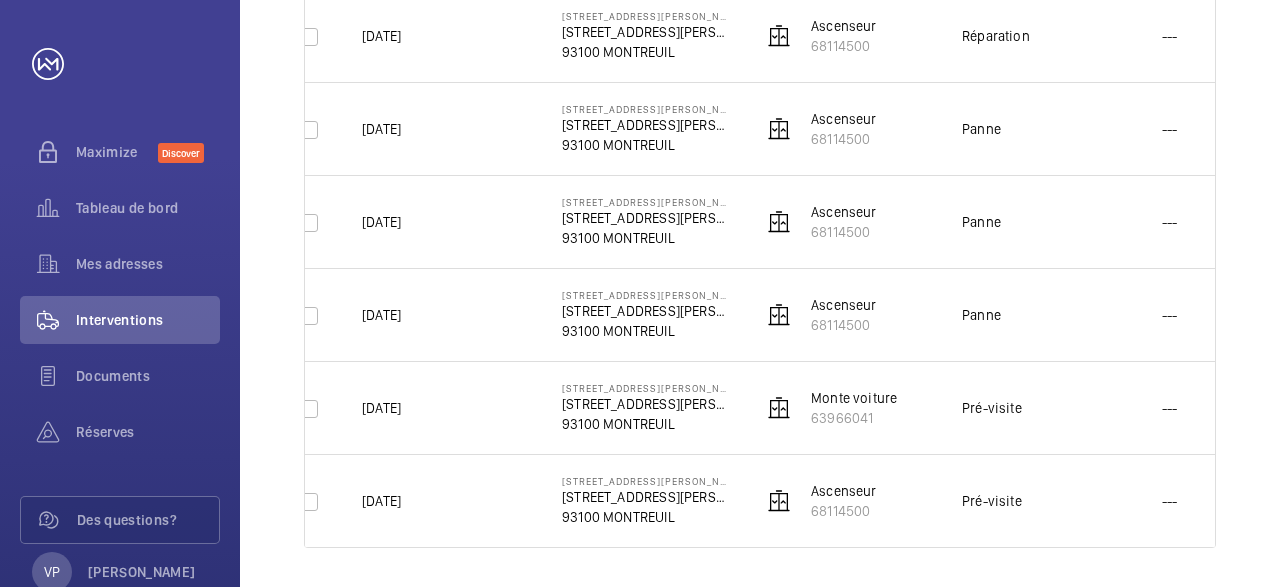 scroll, scrollTop: 0, scrollLeft: 0, axis: both 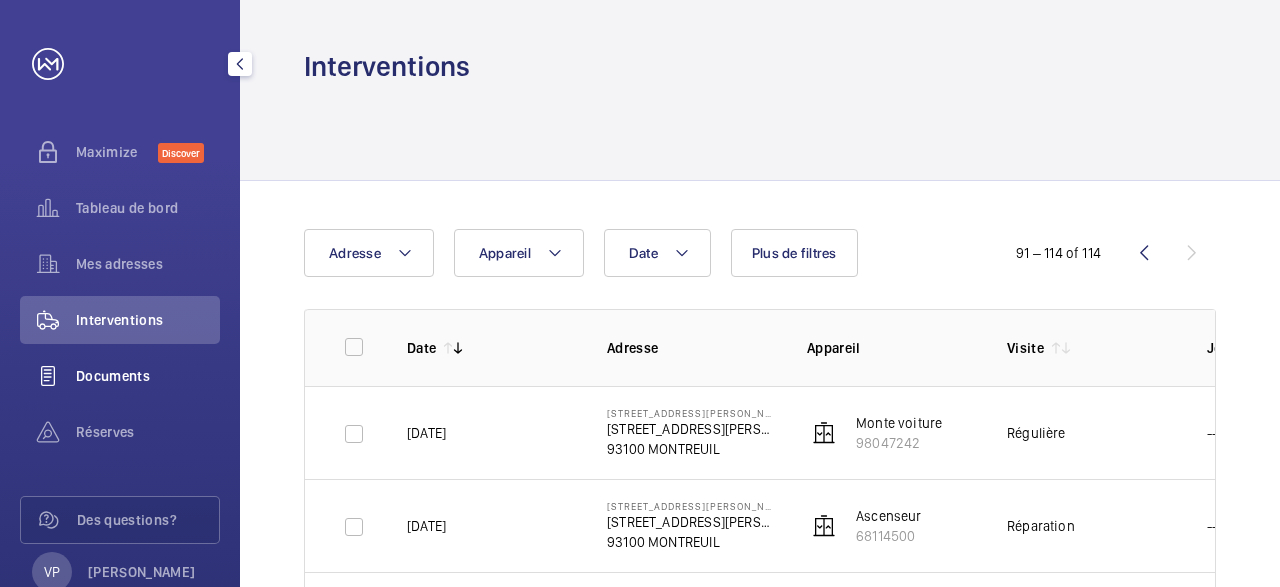 click on "Documents" 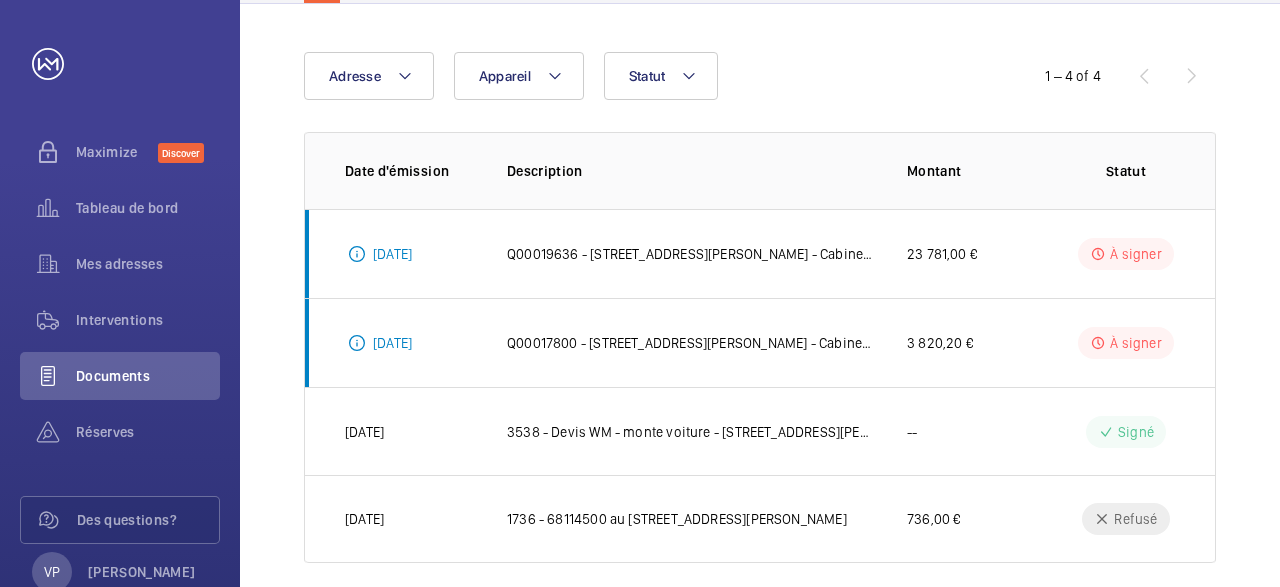 scroll, scrollTop: 200, scrollLeft: 0, axis: vertical 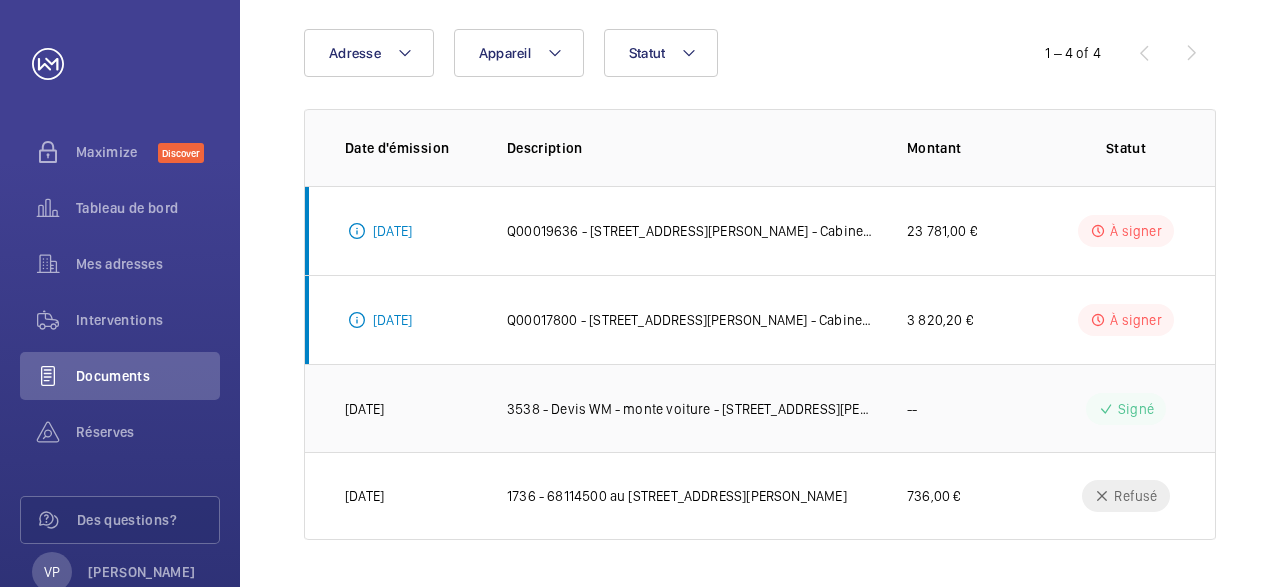 click on "Signé" 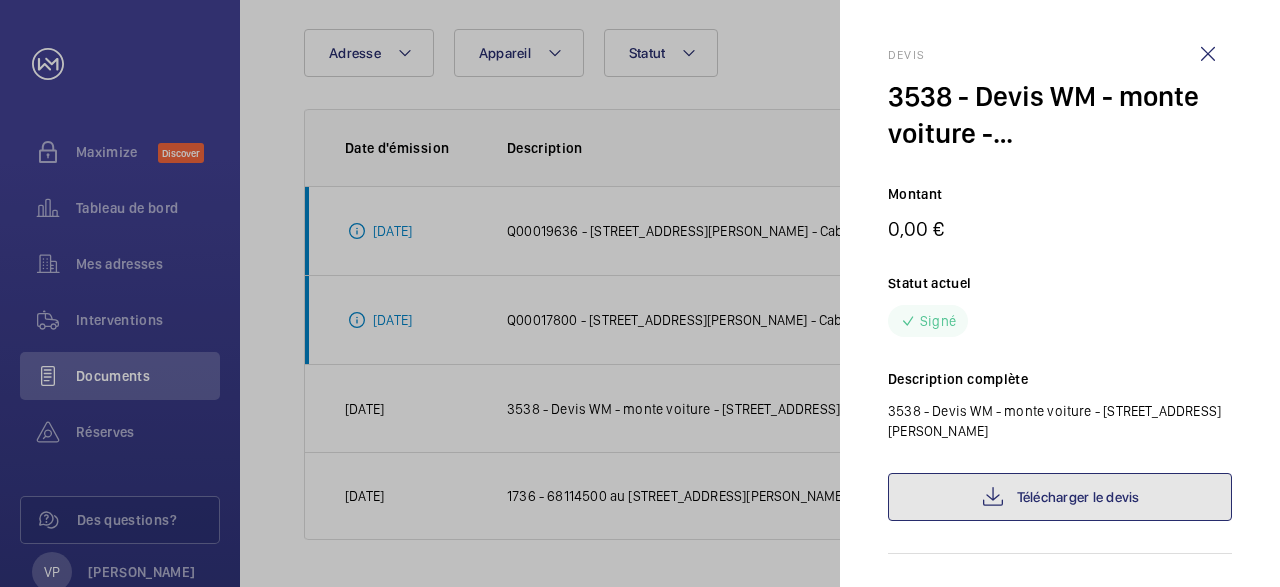 click on "Télécharger le devis" 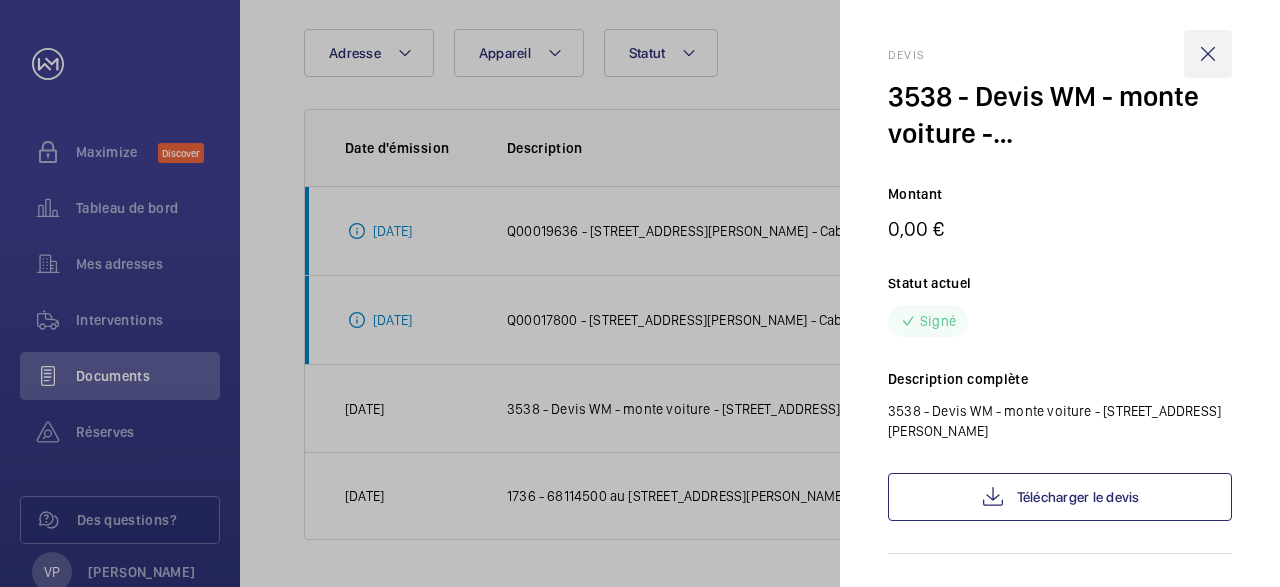 click 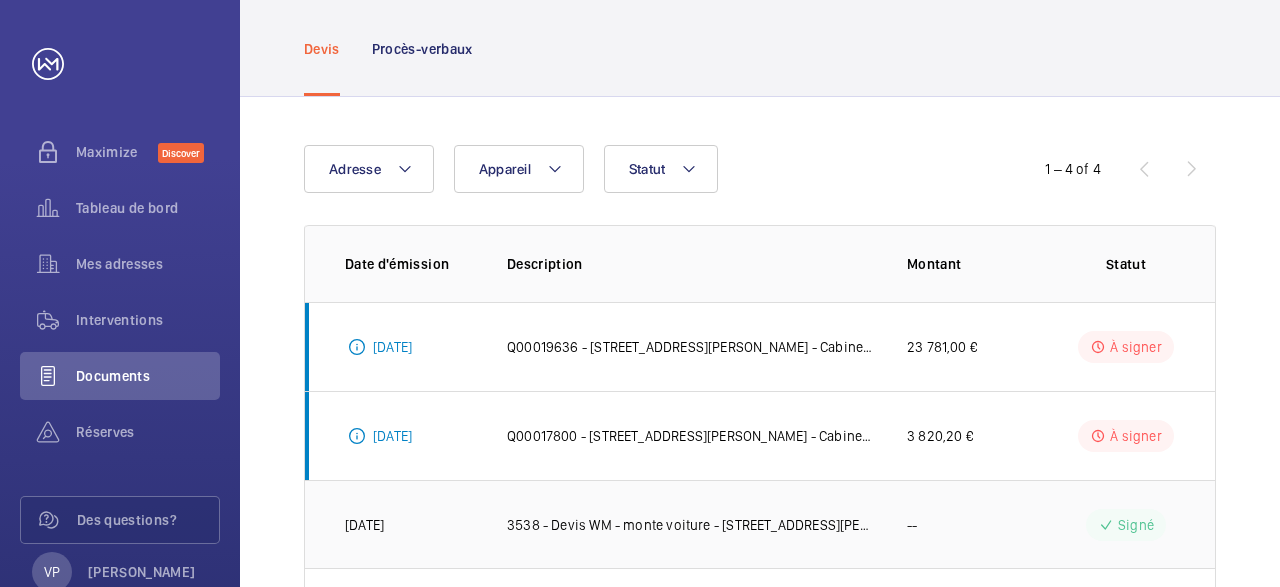 scroll, scrollTop: 200, scrollLeft: 0, axis: vertical 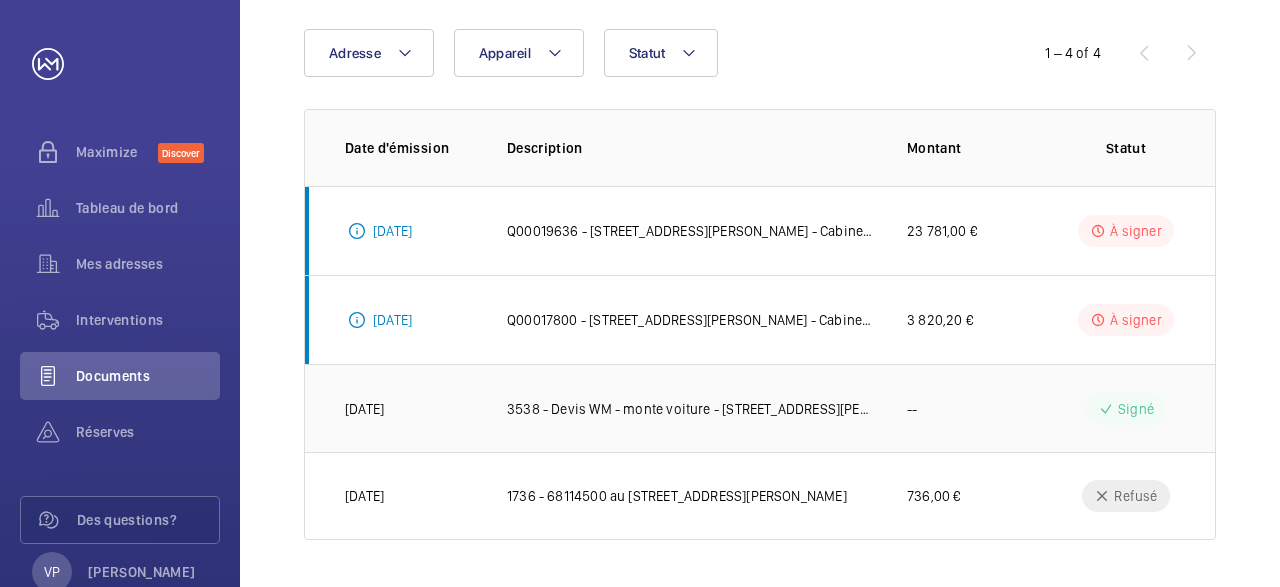 click on "3538 - Devis WM - monte voiture - [STREET_ADDRESS][PERSON_NAME]" 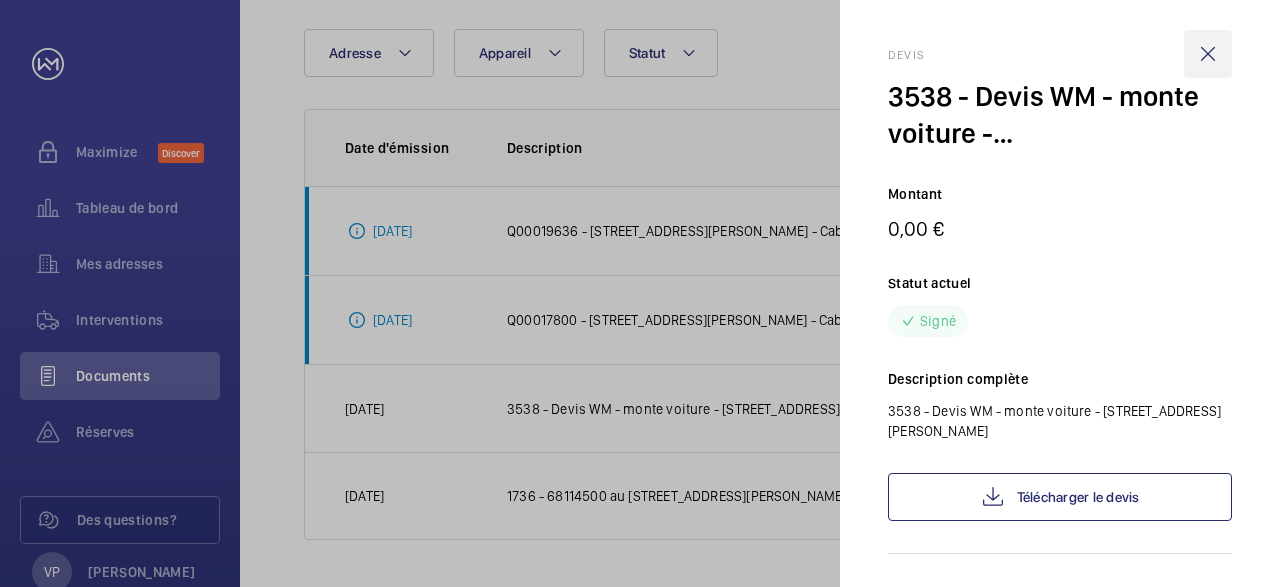 click 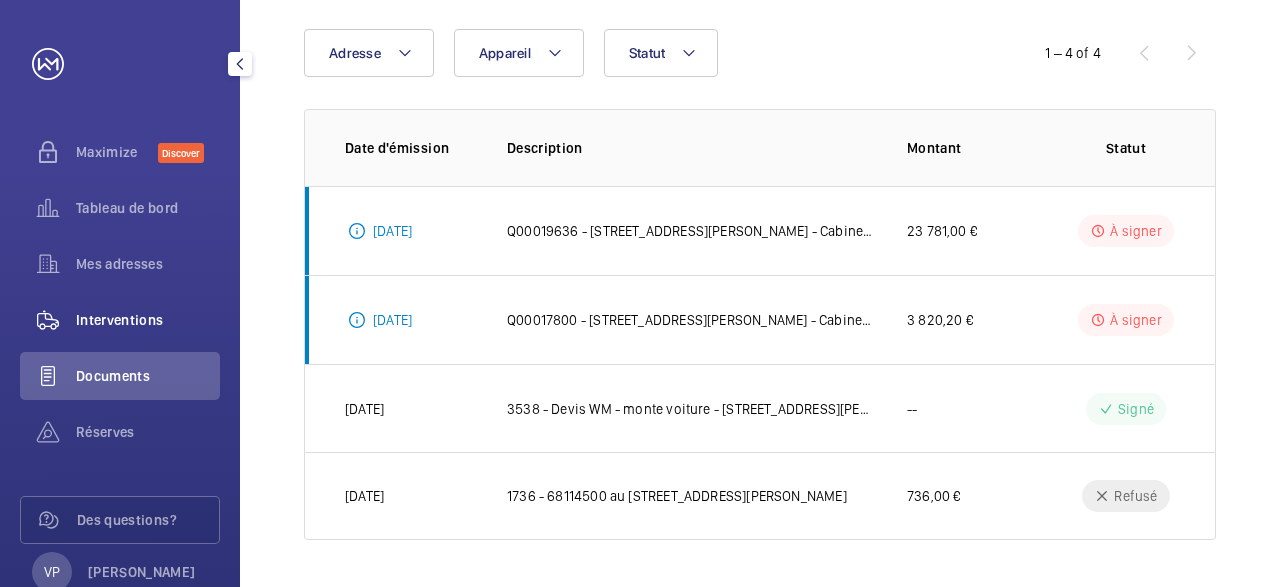 click on "Interventions" 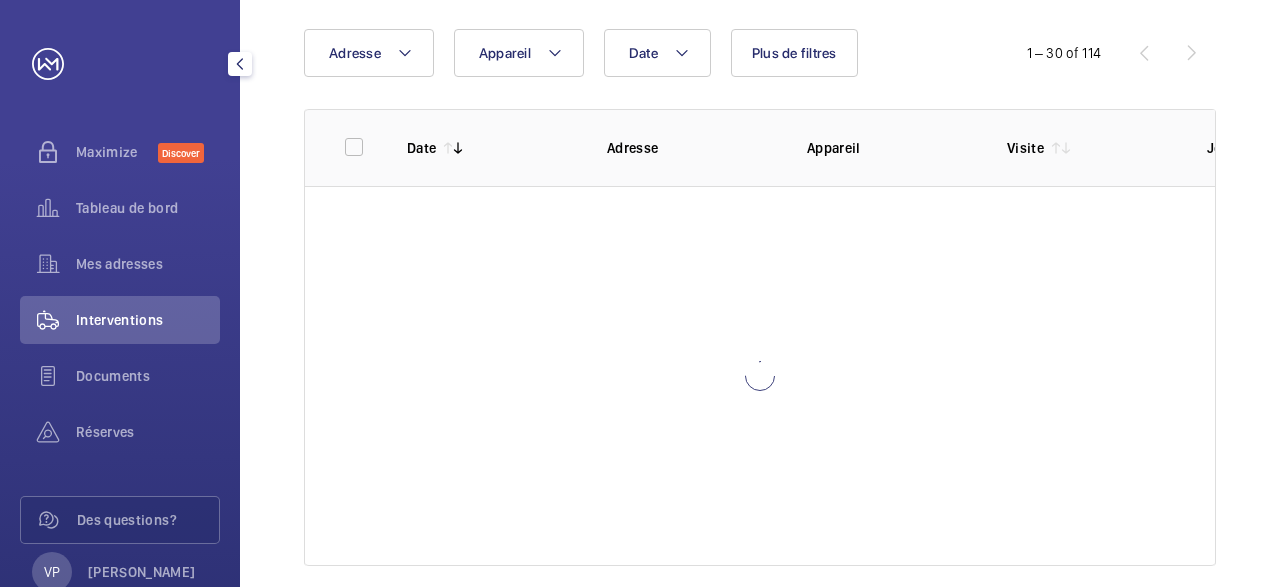 scroll, scrollTop: 0, scrollLeft: 0, axis: both 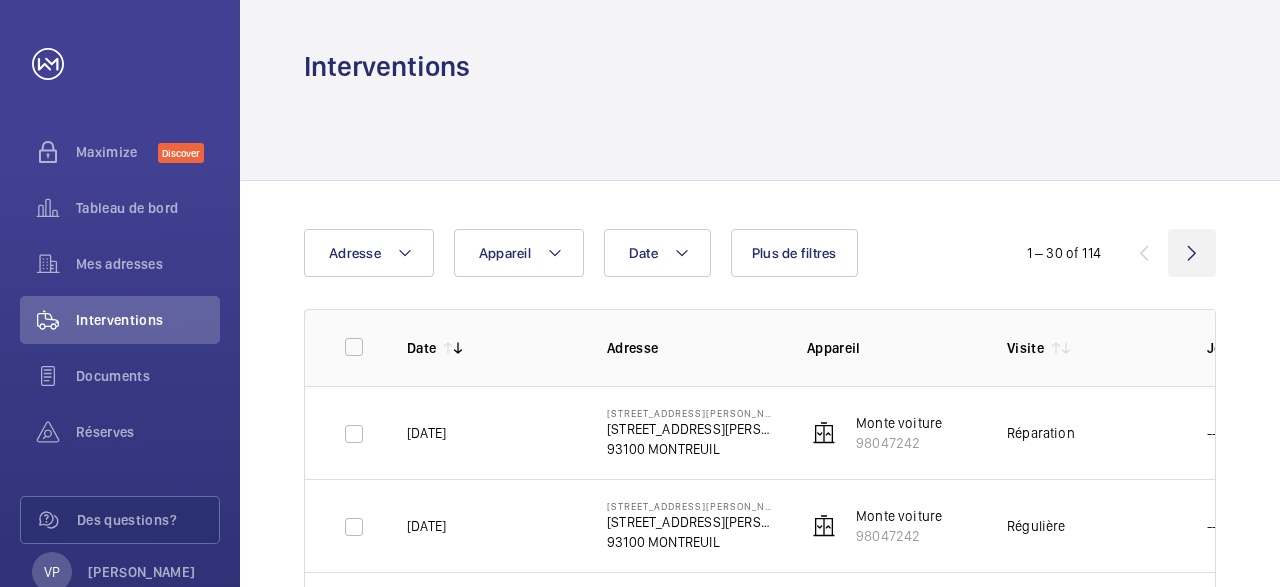 click 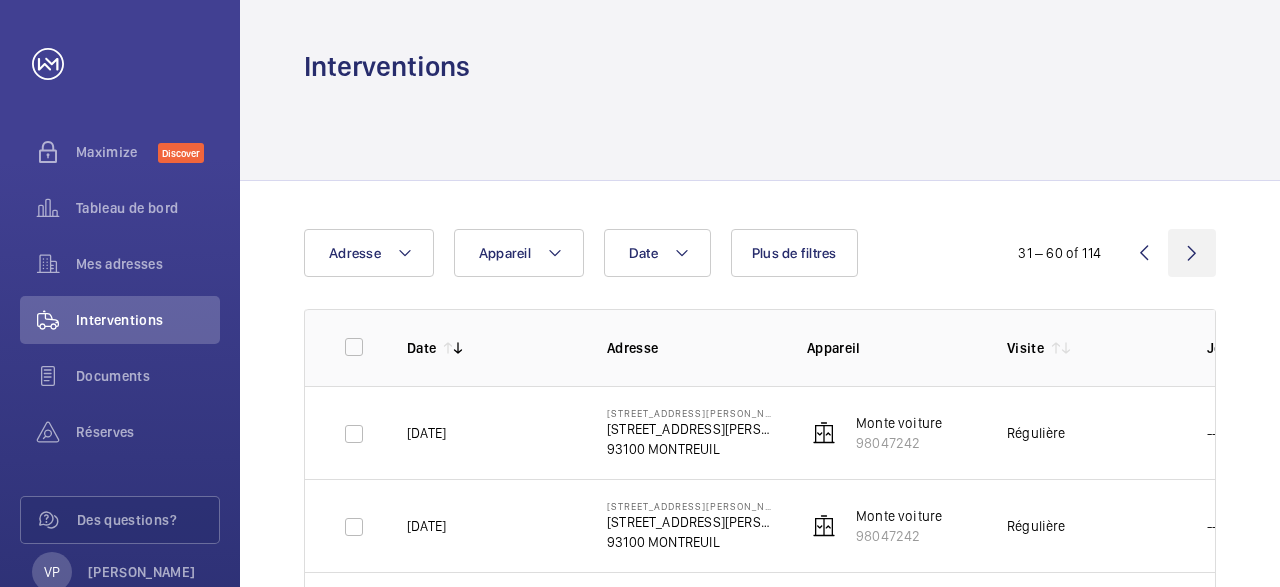 click 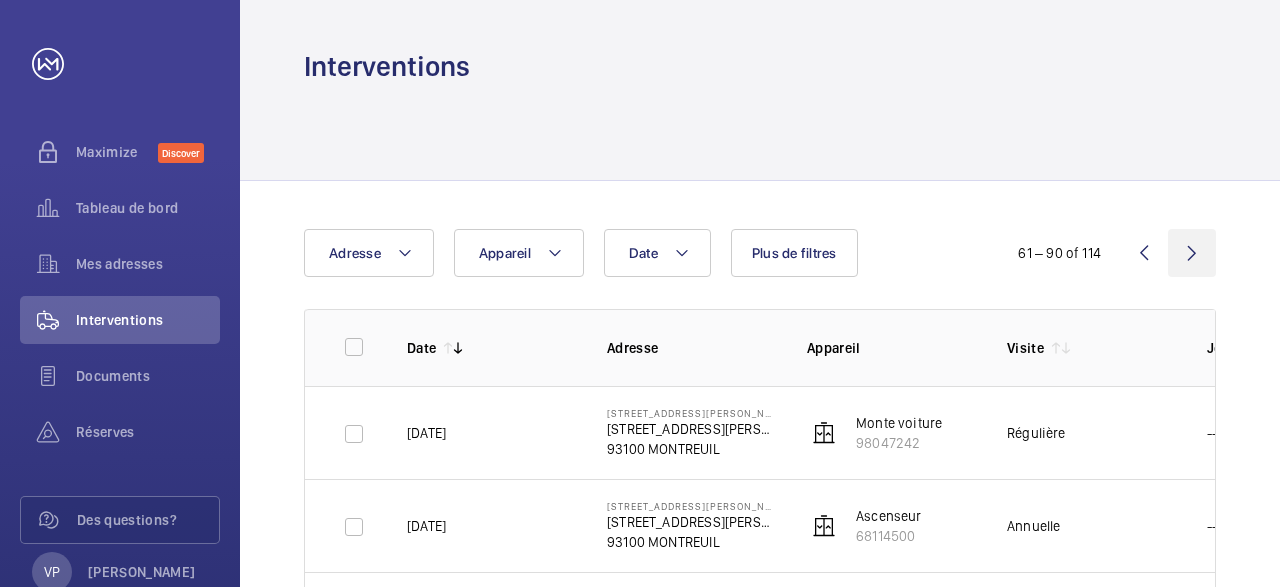 click 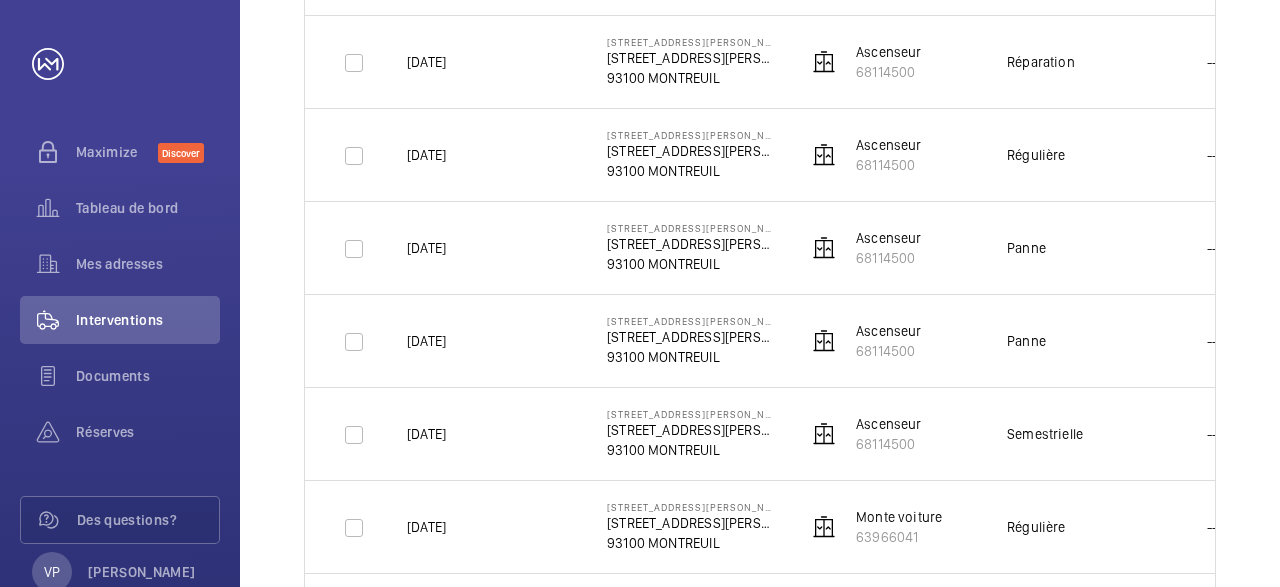 scroll, scrollTop: 0, scrollLeft: 0, axis: both 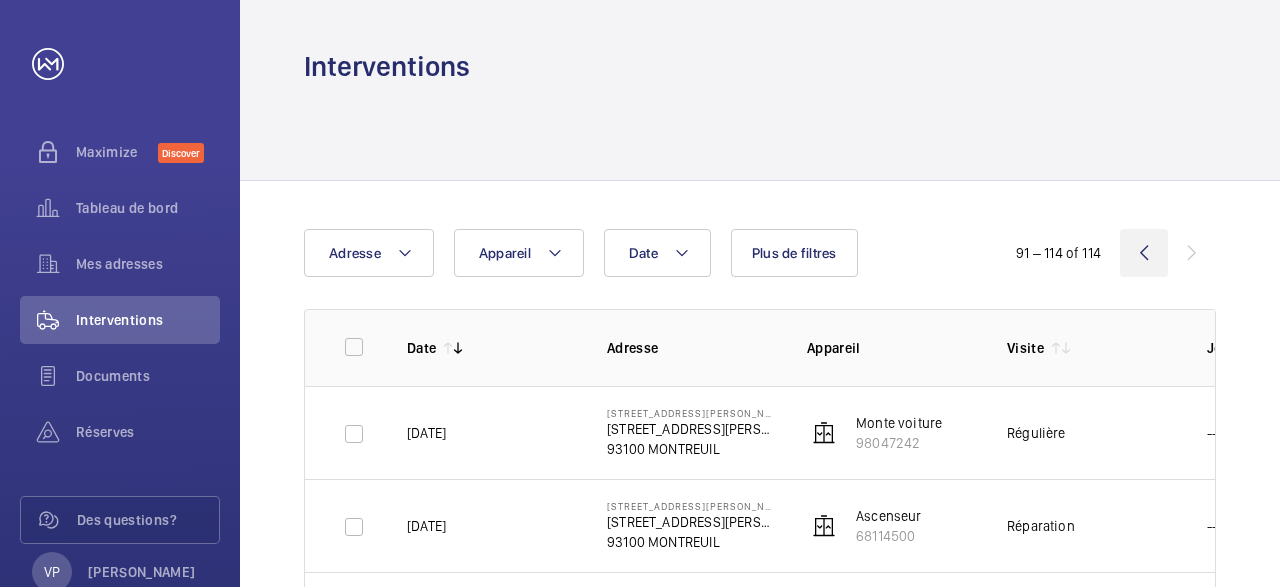click 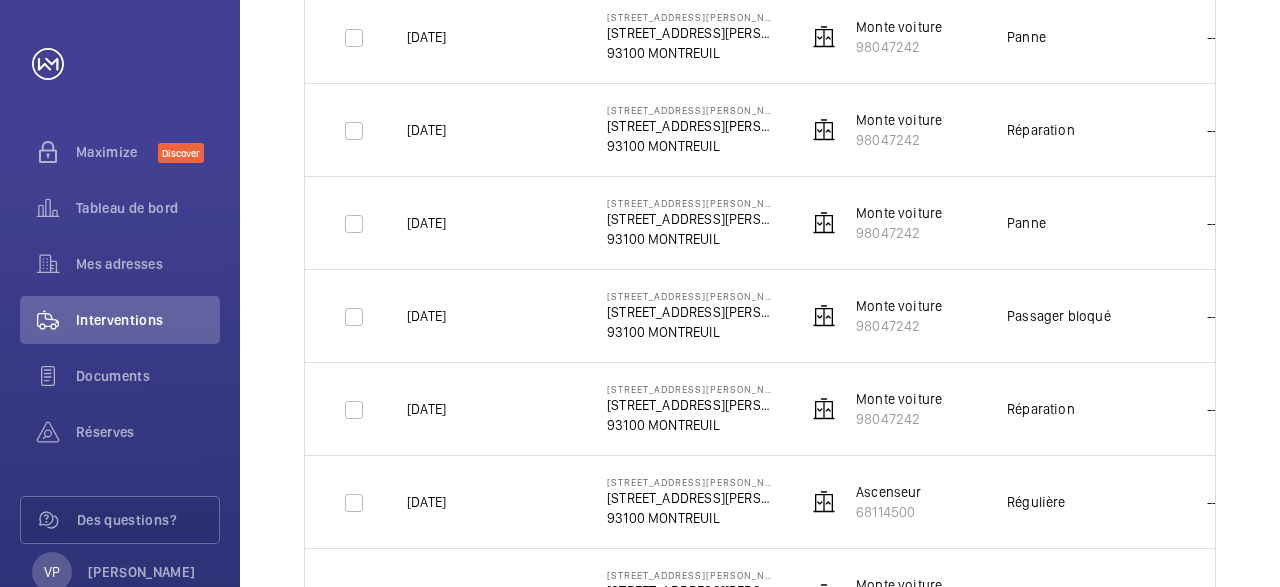 scroll, scrollTop: 2047, scrollLeft: 0, axis: vertical 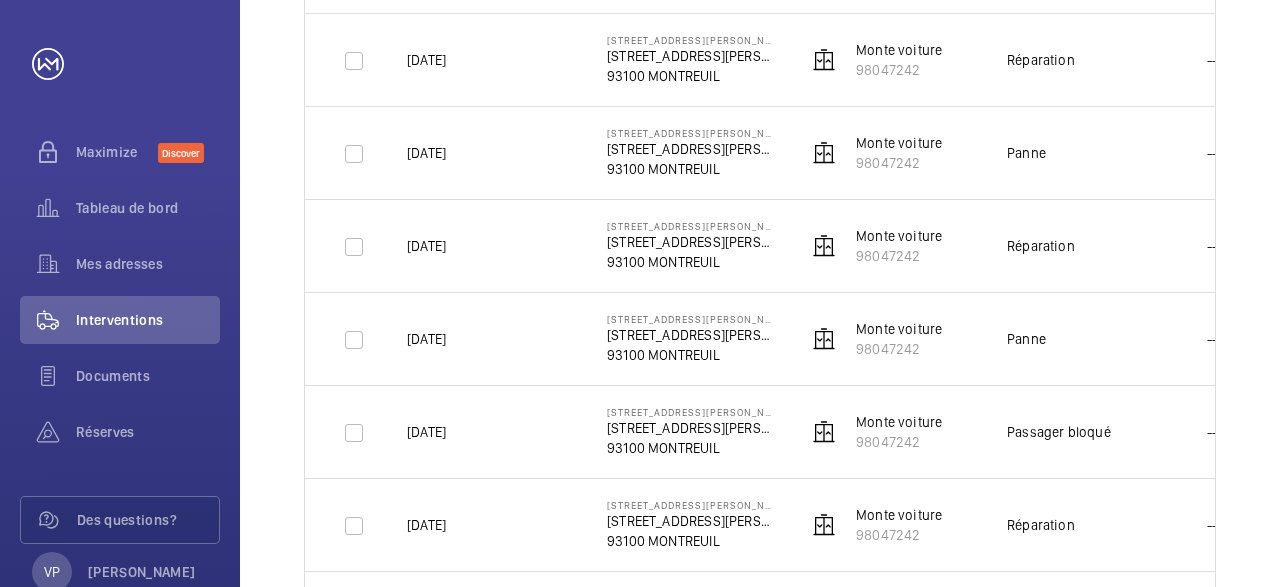 click on "Réparation" 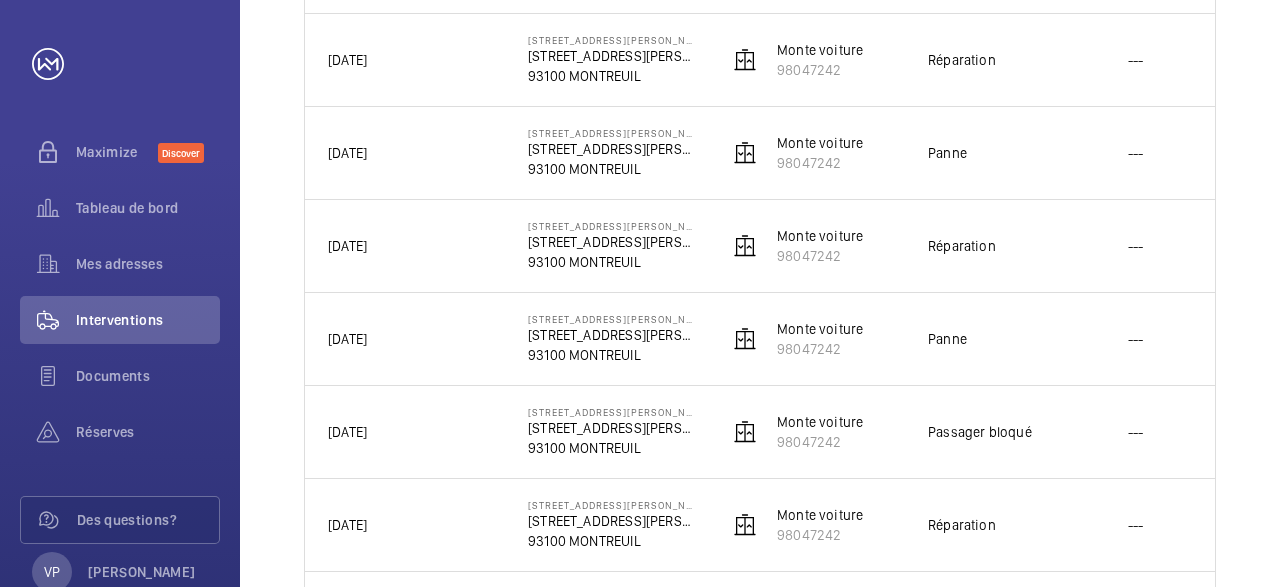 scroll, scrollTop: 0, scrollLeft: 131, axis: horizontal 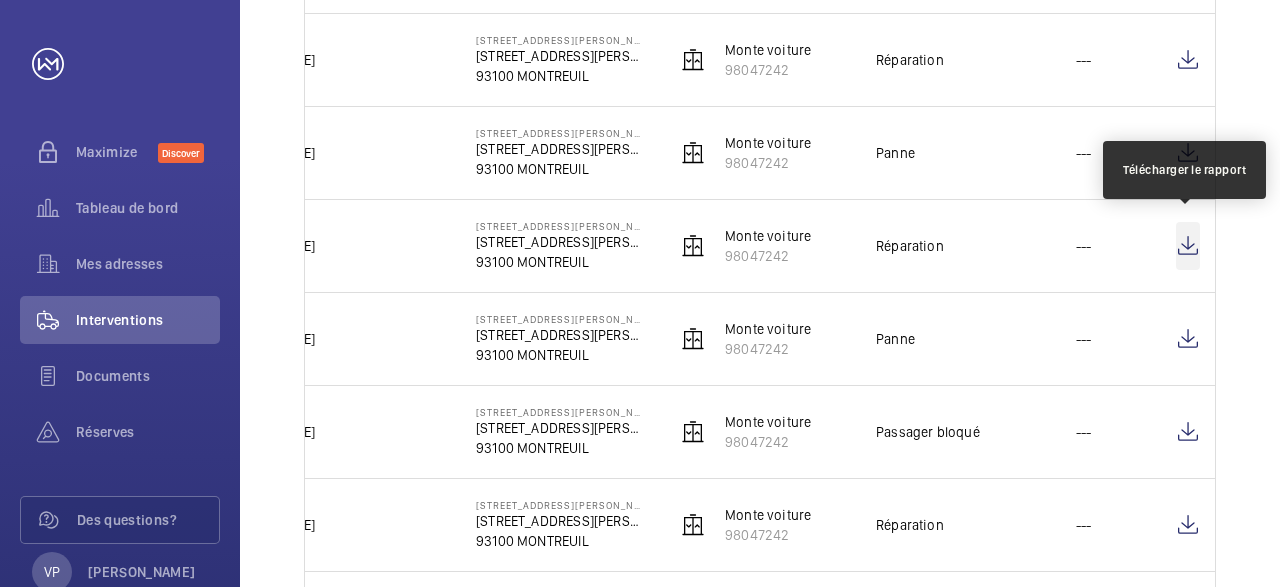 click 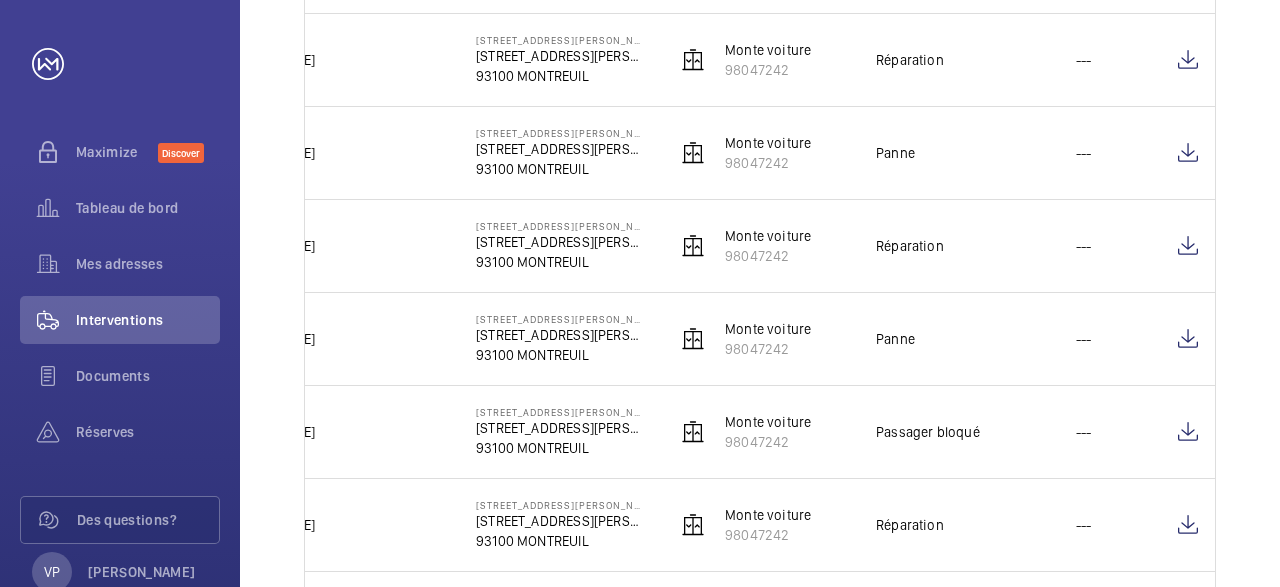 drag, startPoint x: 915, startPoint y: 585, endPoint x: 813, endPoint y: 580, distance: 102.122475 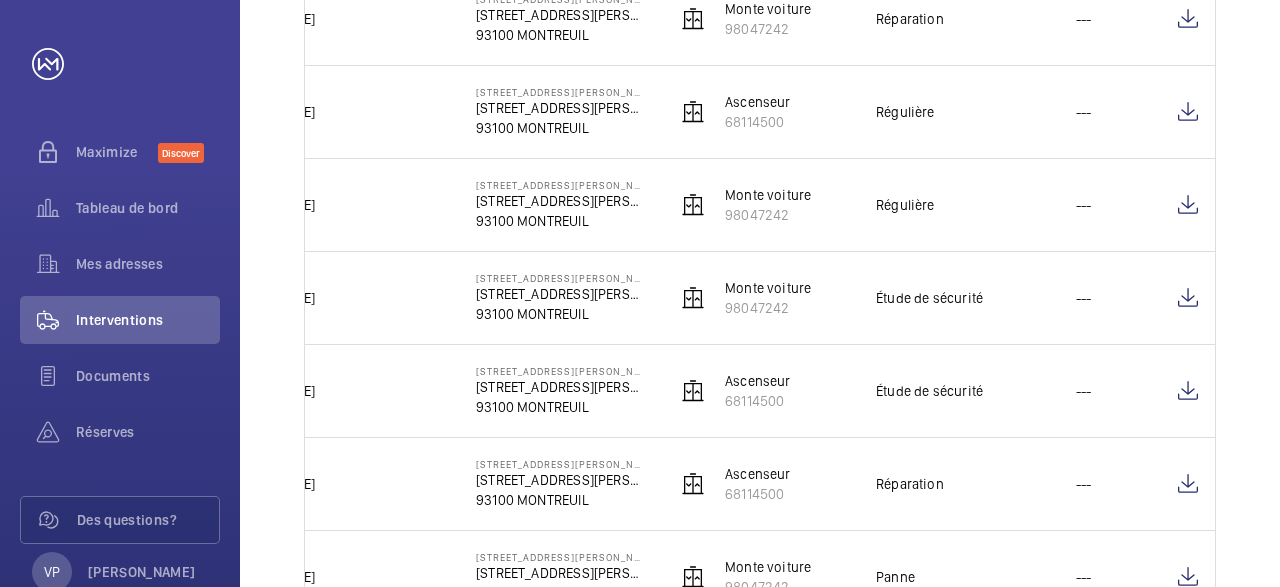 scroll, scrollTop: 2627, scrollLeft: 0, axis: vertical 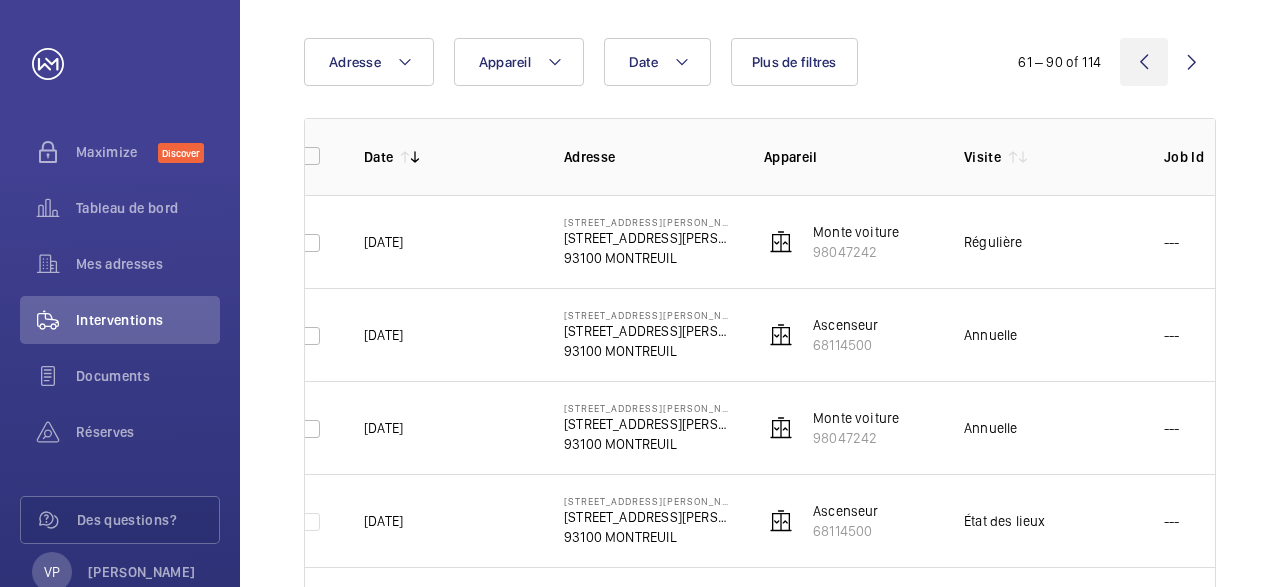 click 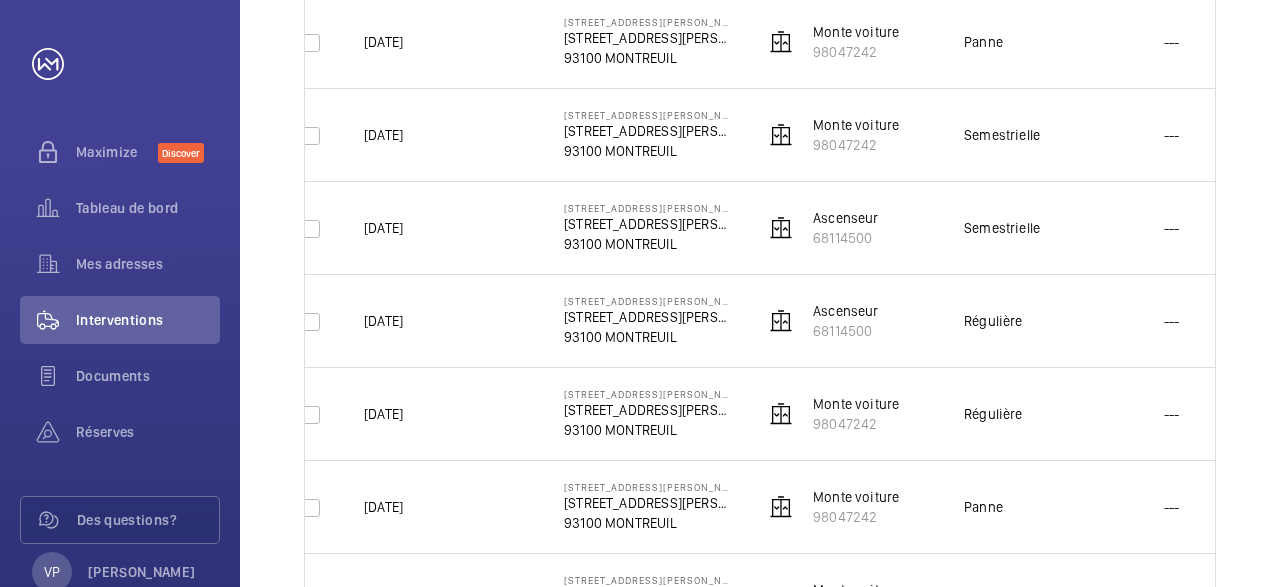 scroll, scrollTop: 2627, scrollLeft: 0, axis: vertical 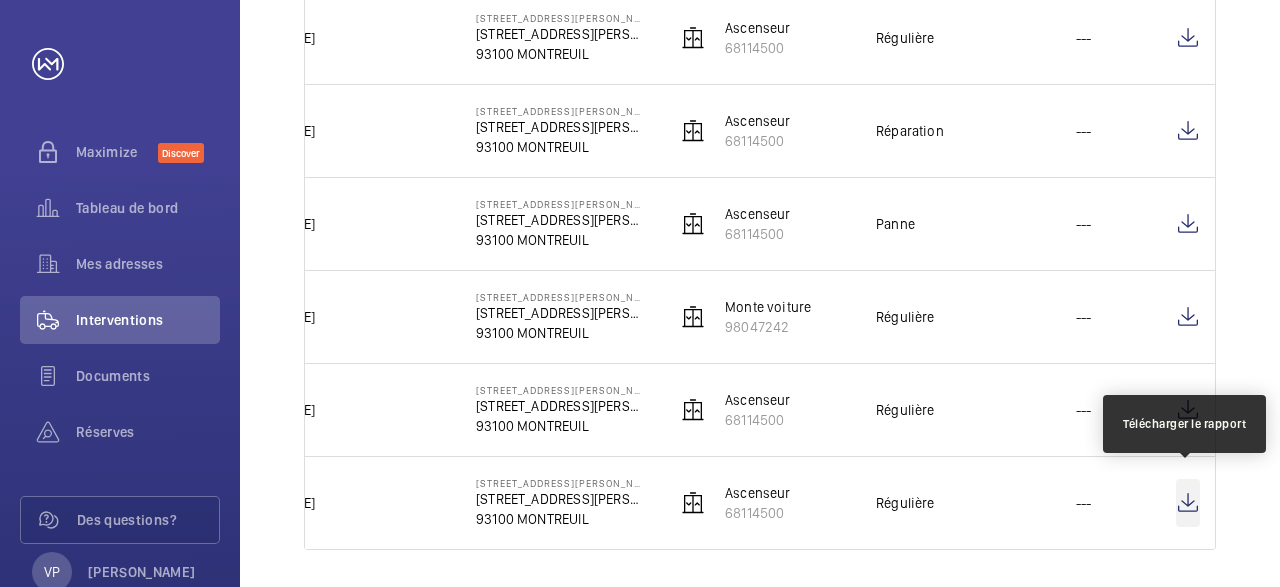 click 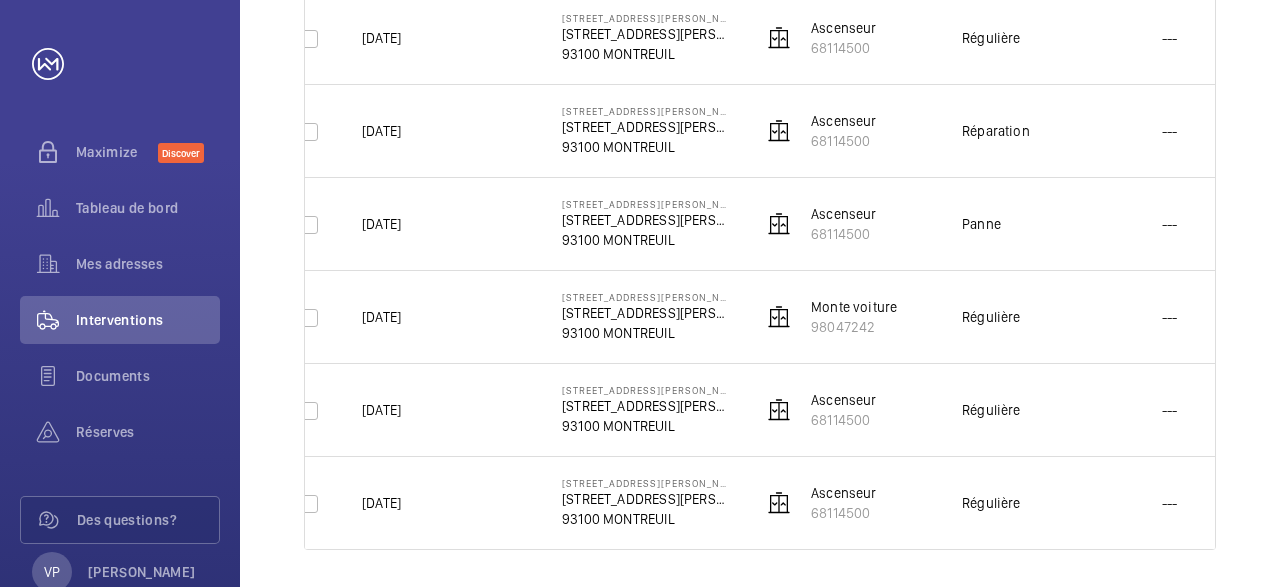 scroll, scrollTop: 0, scrollLeft: 0, axis: both 